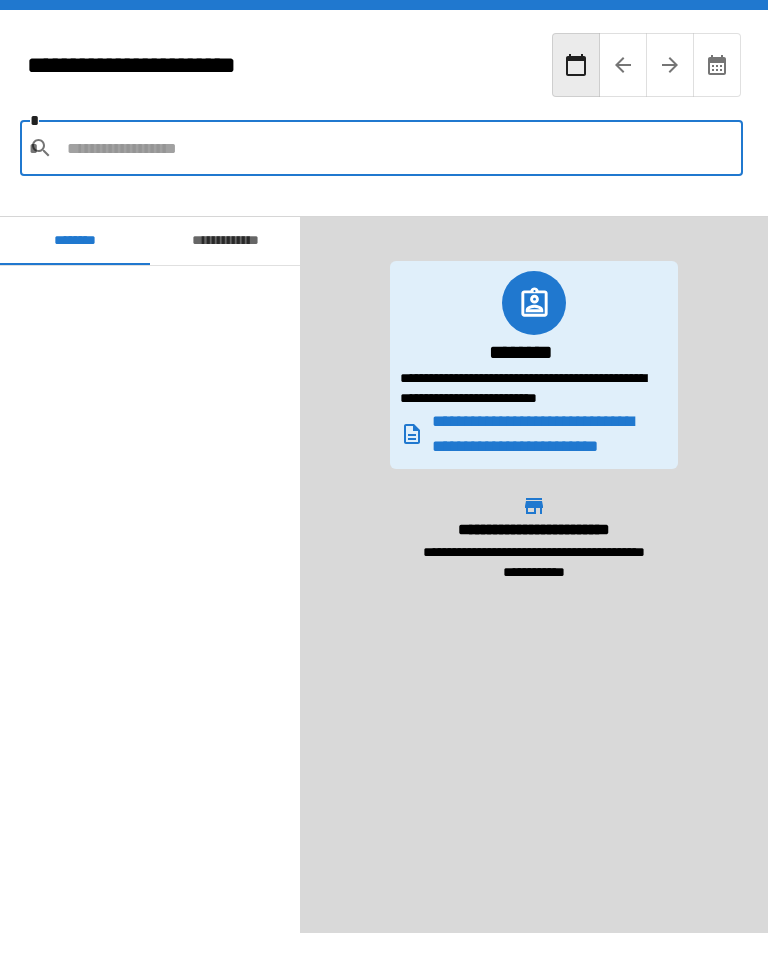 scroll, scrollTop: 0, scrollLeft: 0, axis: both 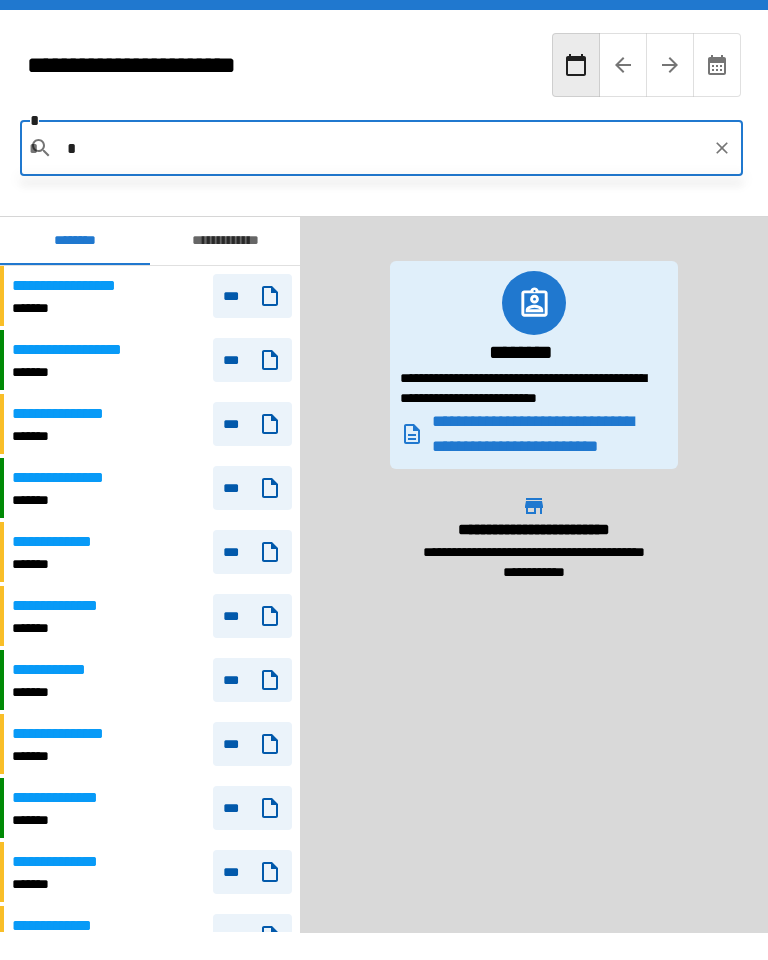 type on "**" 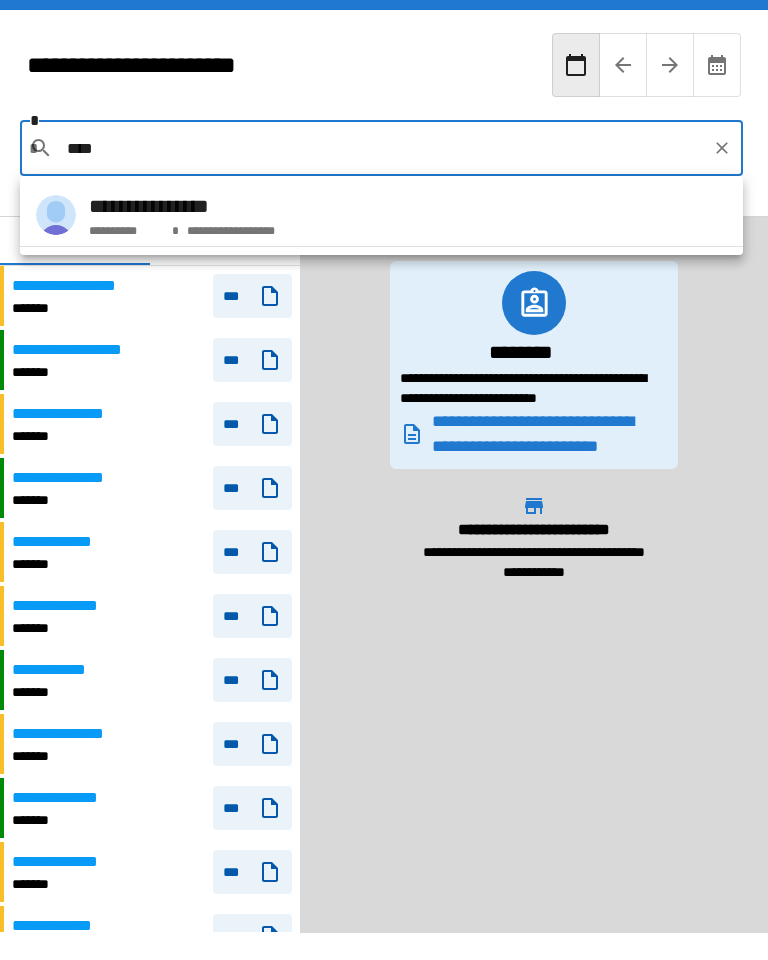 click on "**********" at bounding box center [381, 215] 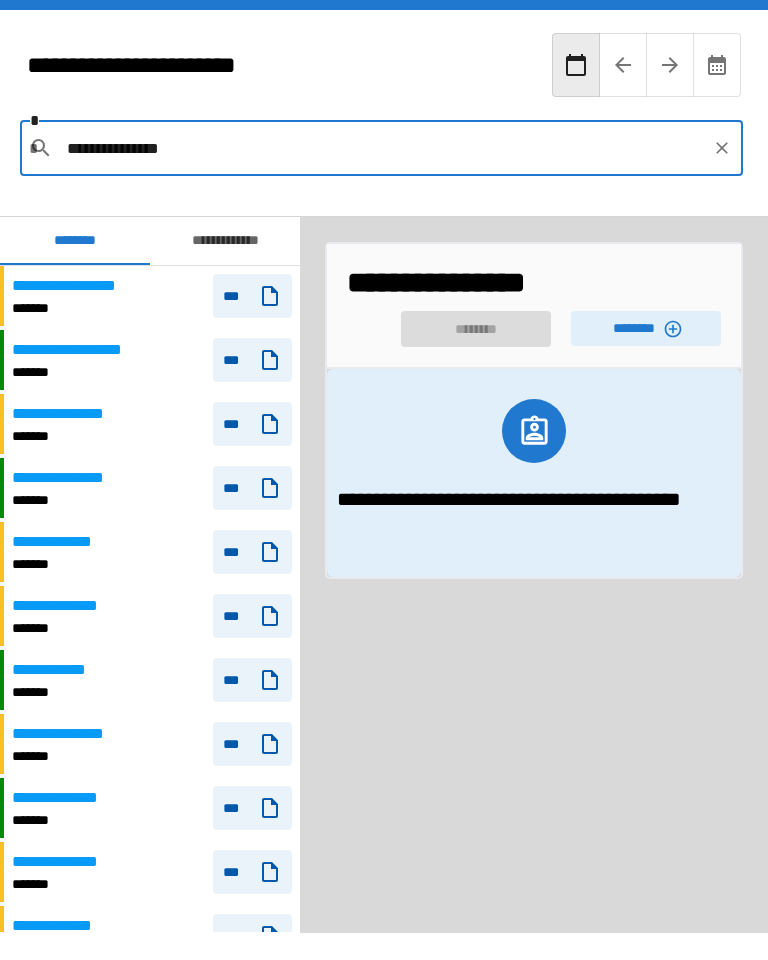 click on "********" at bounding box center [646, 328] 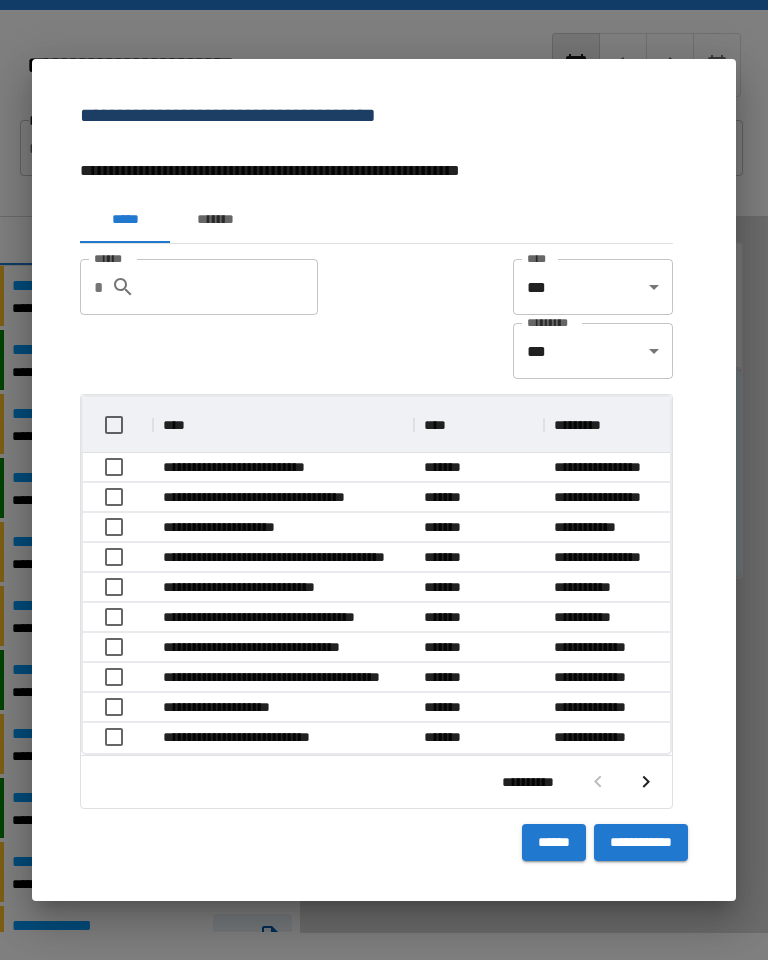 scroll, scrollTop: 116, scrollLeft: 587, axis: both 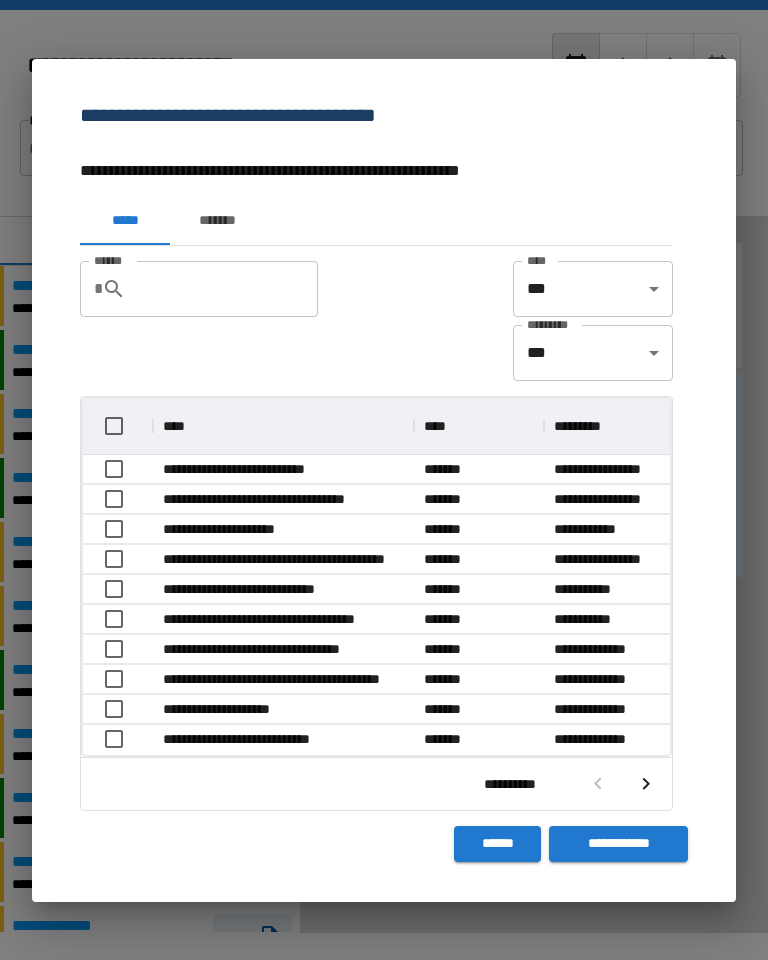click on "******" at bounding box center (230, 289) 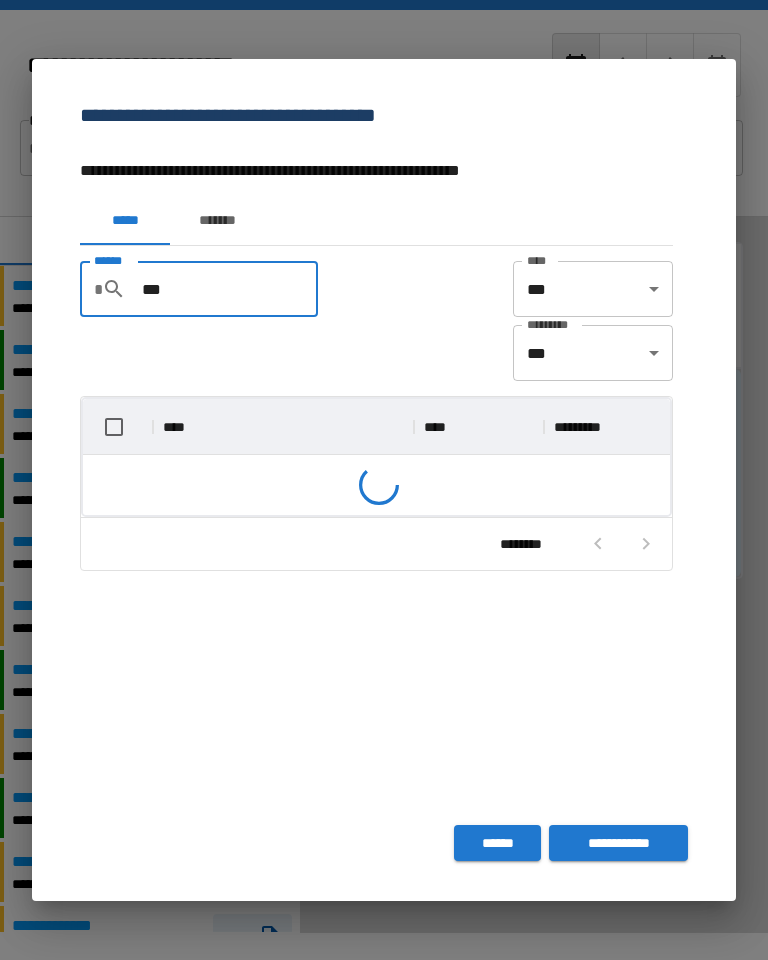 scroll, scrollTop: 146, scrollLeft: 587, axis: both 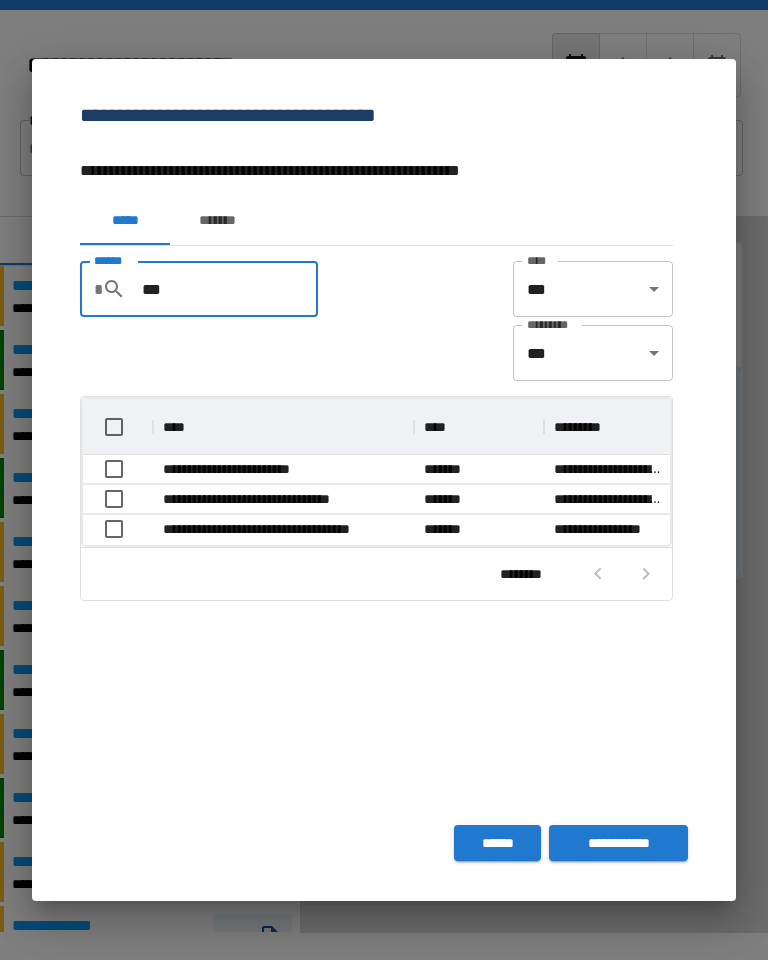 type on "***" 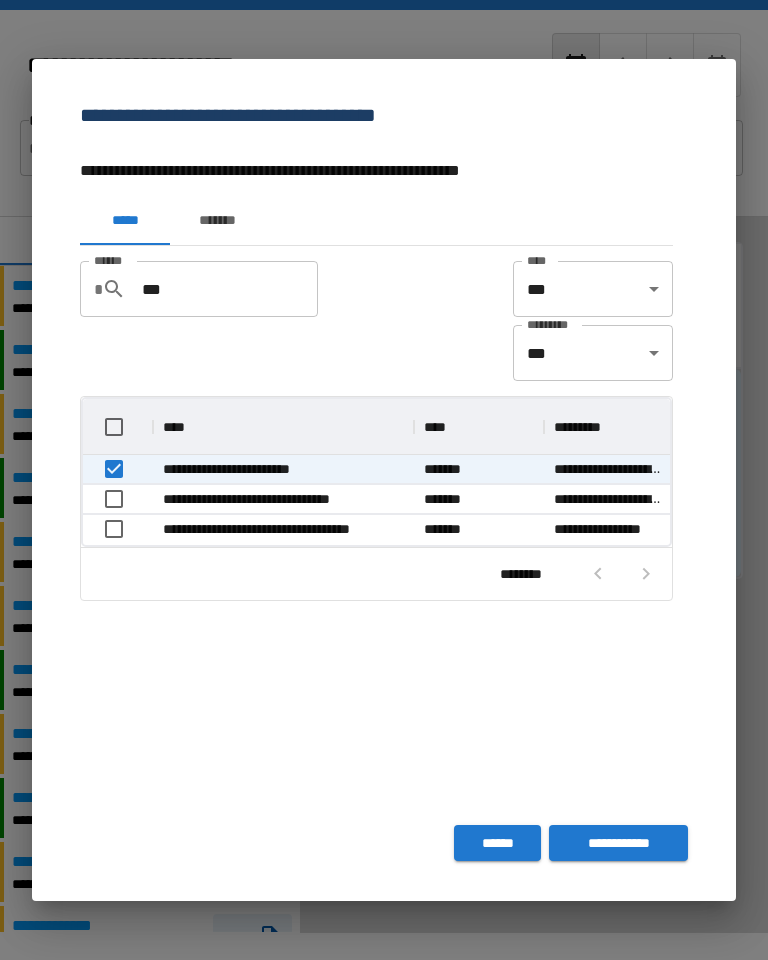 click on "**********" at bounding box center [618, 843] 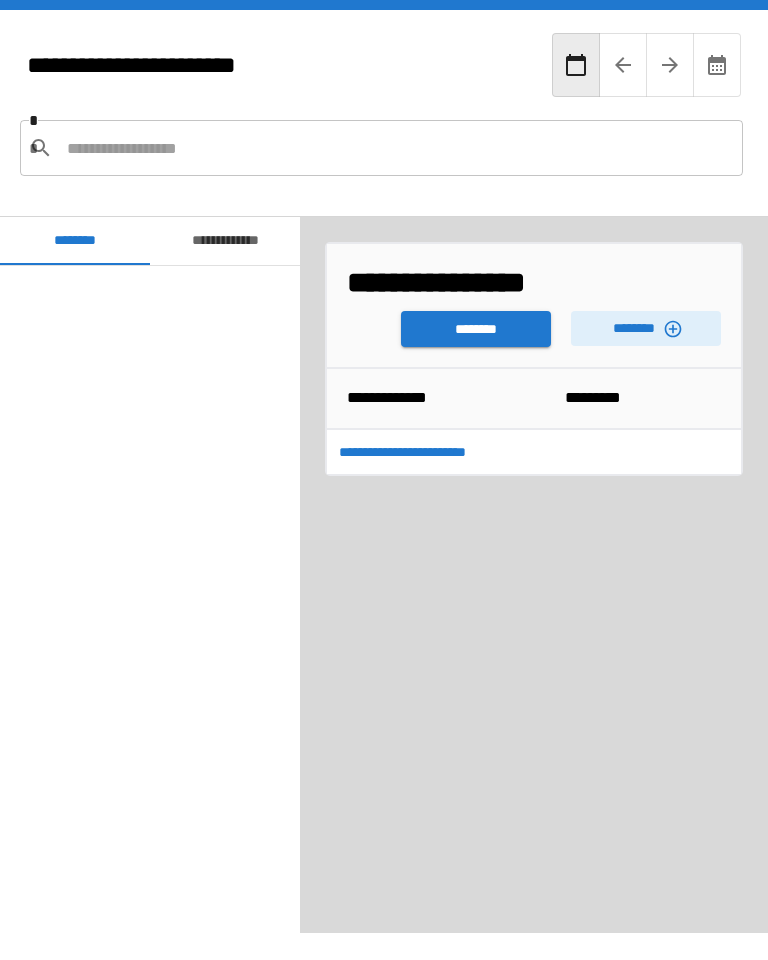 scroll, scrollTop: 4020, scrollLeft: 0, axis: vertical 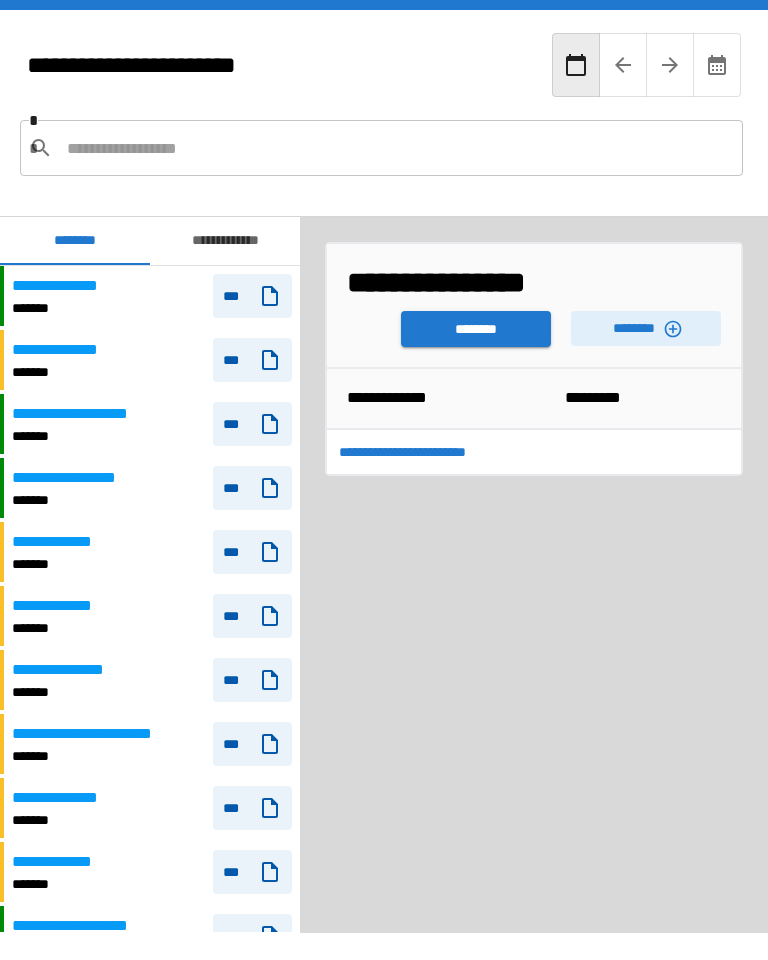 click on "********" at bounding box center [476, 329] 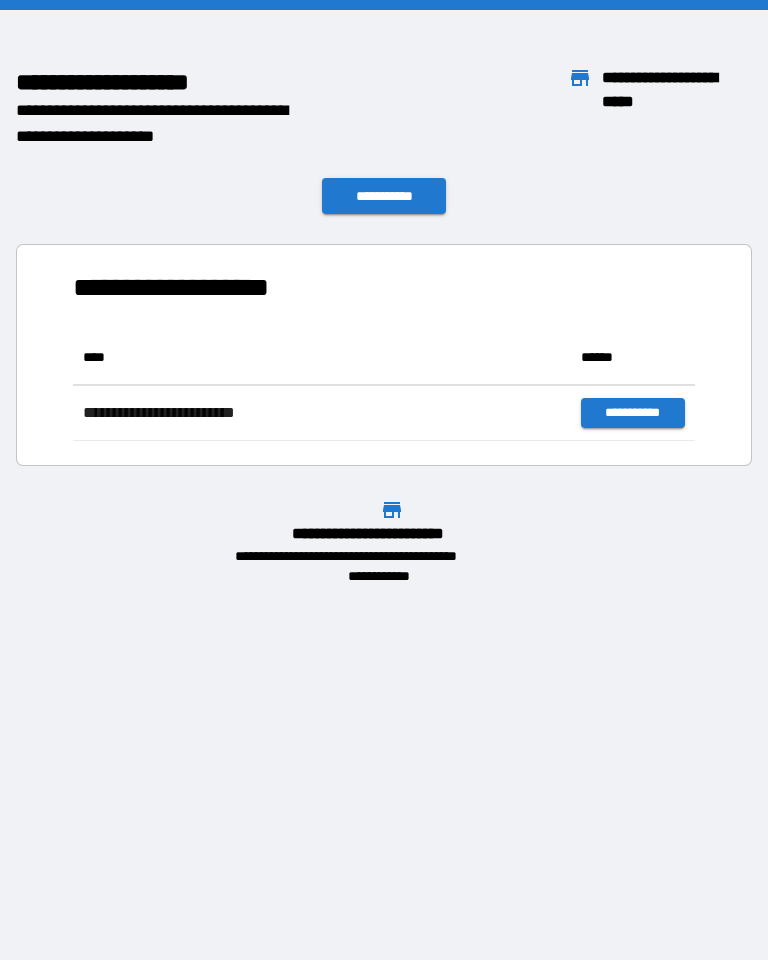 scroll, scrollTop: 111, scrollLeft: 622, axis: both 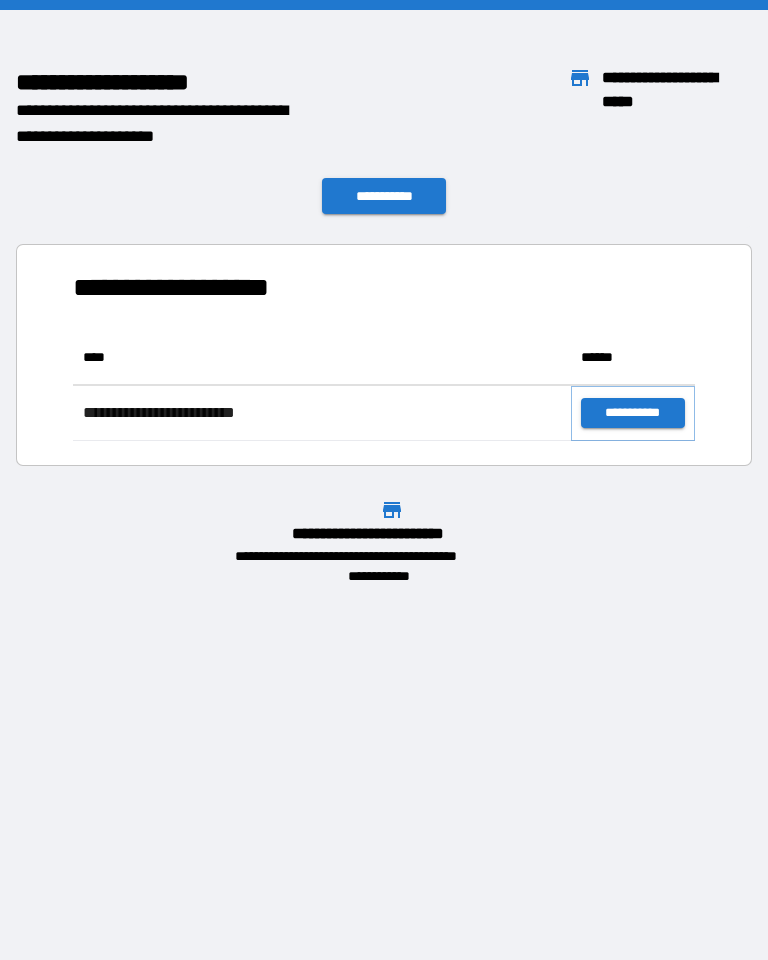 click on "**********" at bounding box center (633, 413) 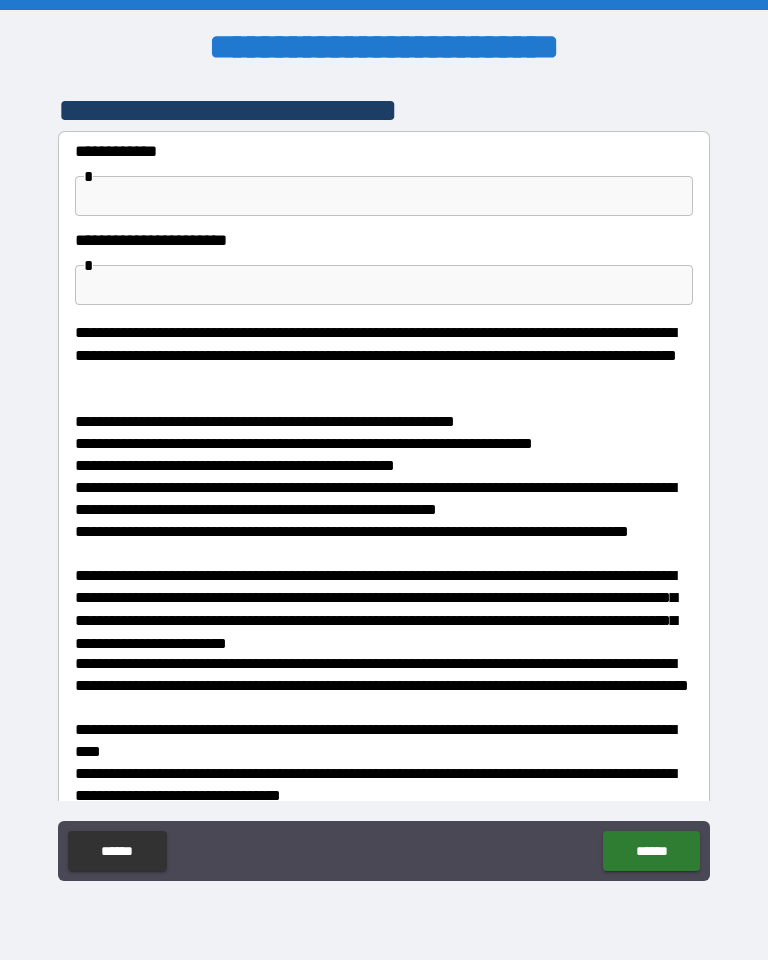 click at bounding box center [384, 196] 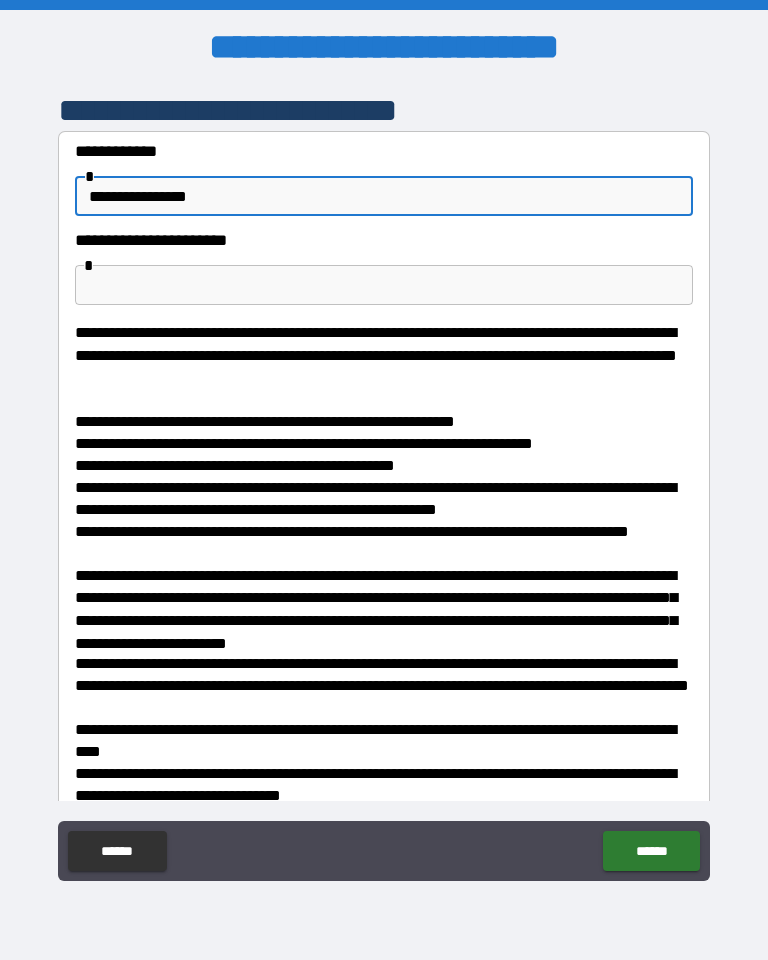 type on "**********" 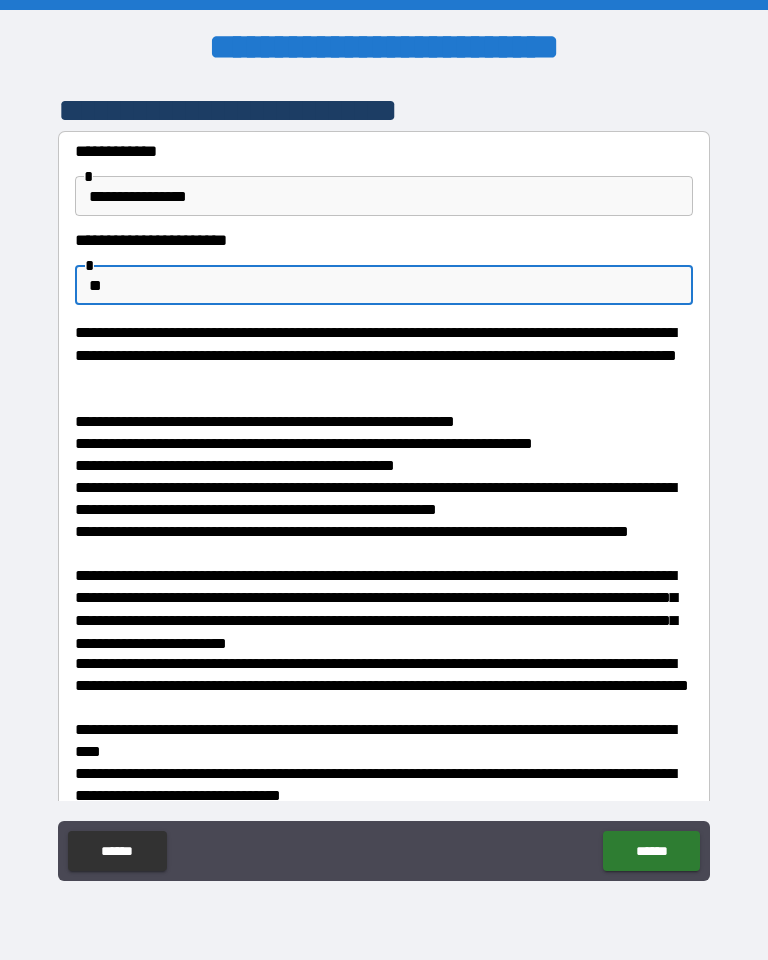 type on "**" 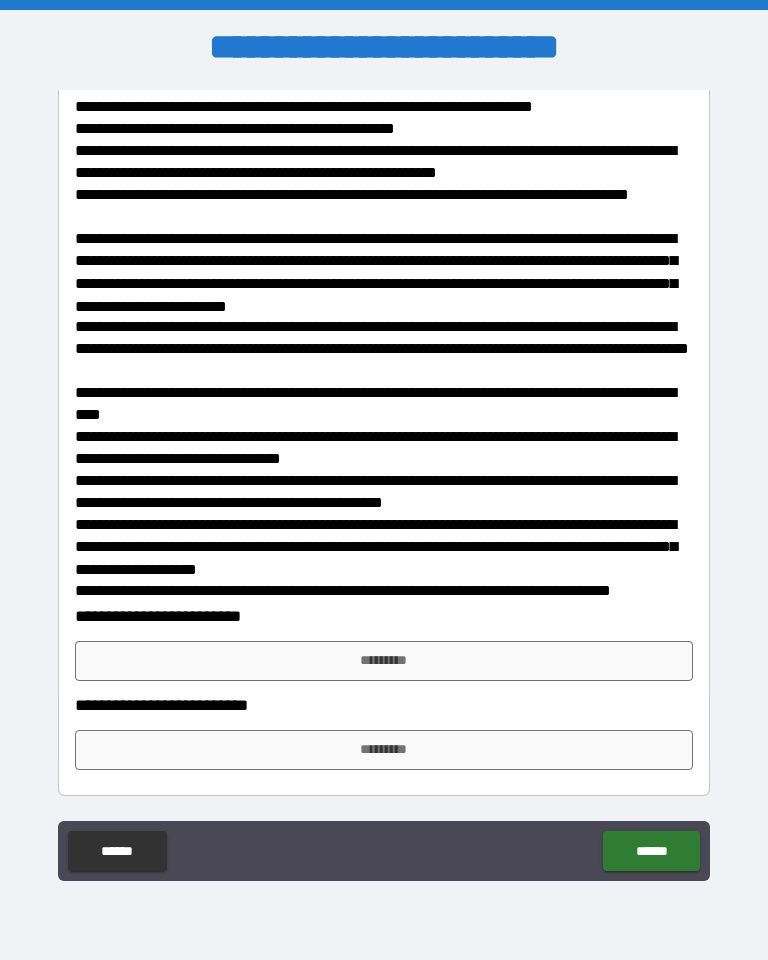 scroll, scrollTop: 336, scrollLeft: 0, axis: vertical 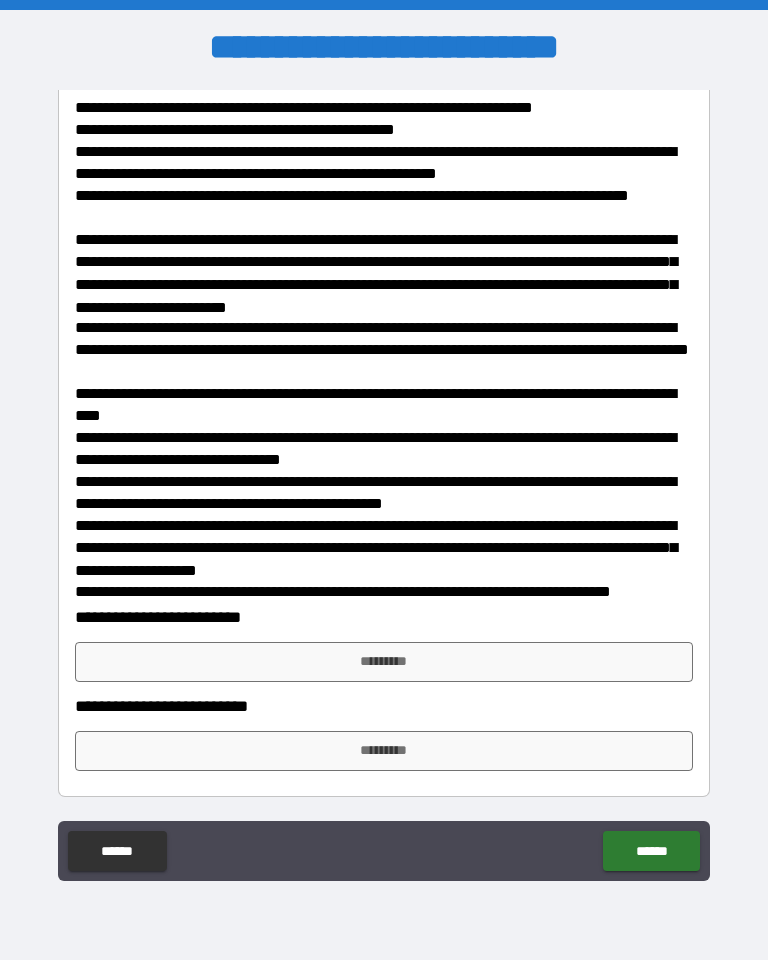 click on "*********" at bounding box center (384, 751) 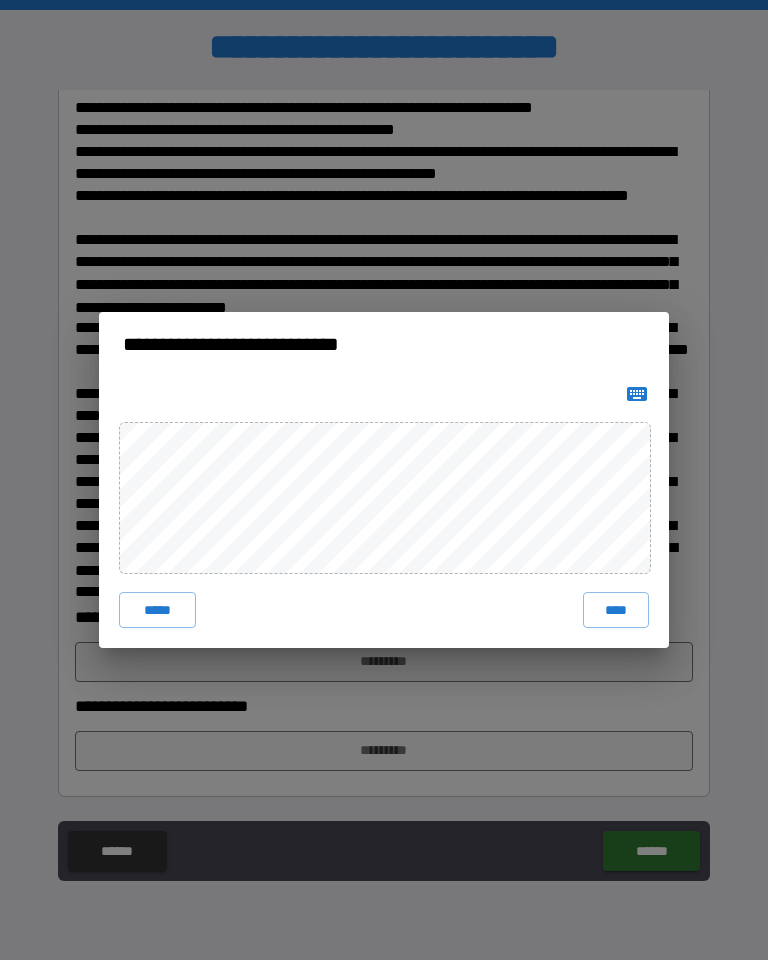click on "****" at bounding box center [616, 610] 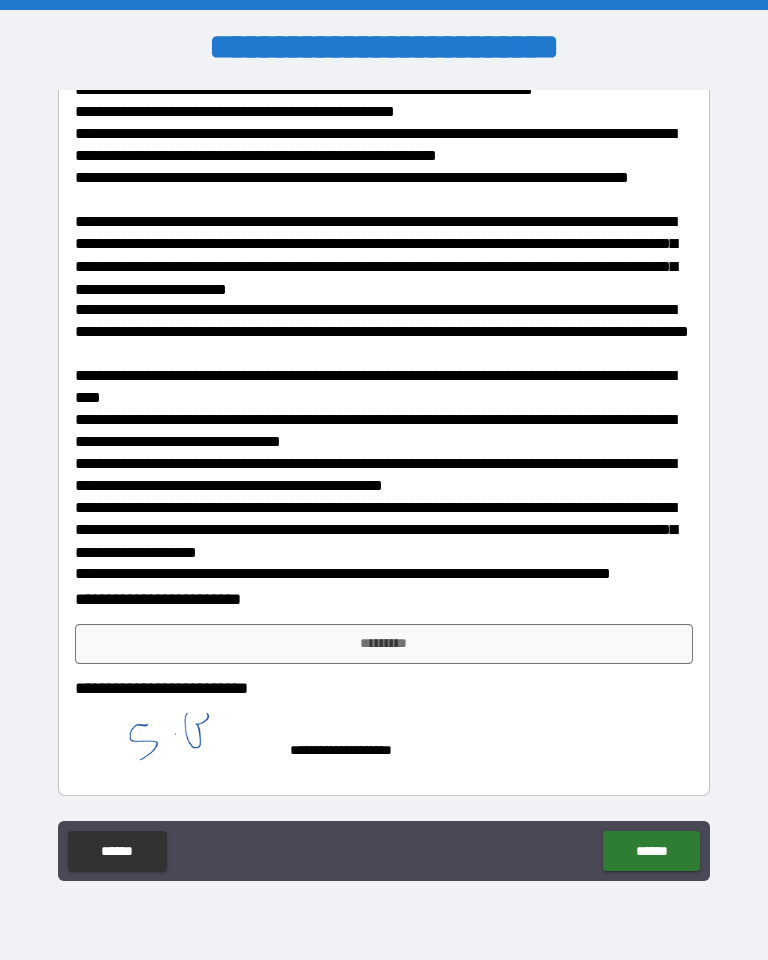scroll, scrollTop: 353, scrollLeft: 0, axis: vertical 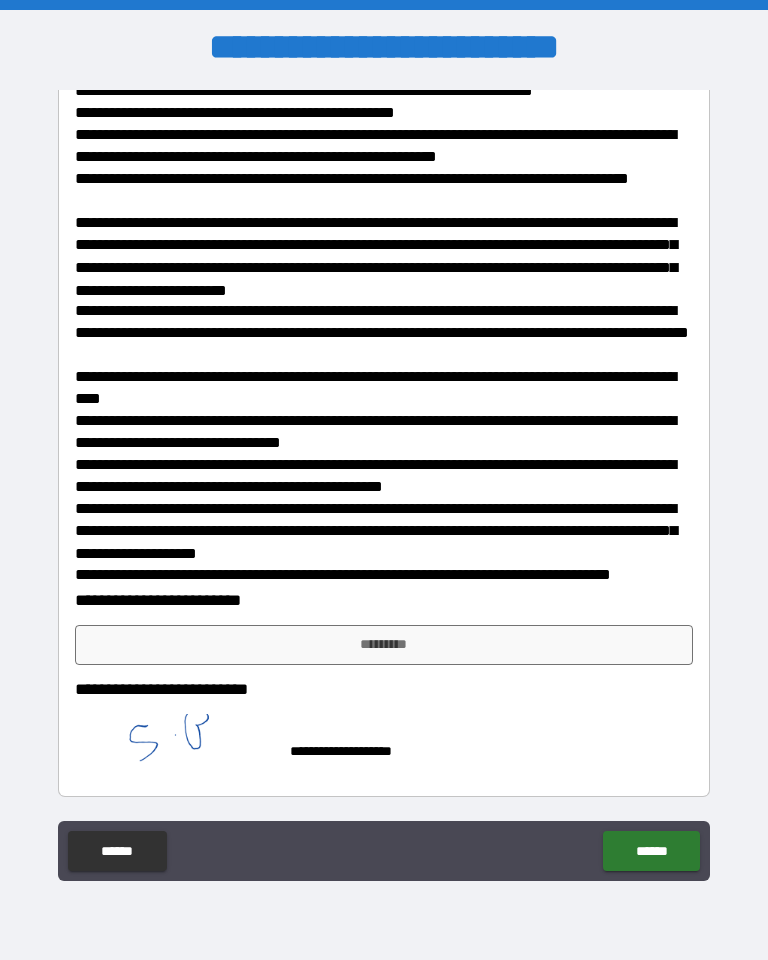 click on "*********" at bounding box center (384, 645) 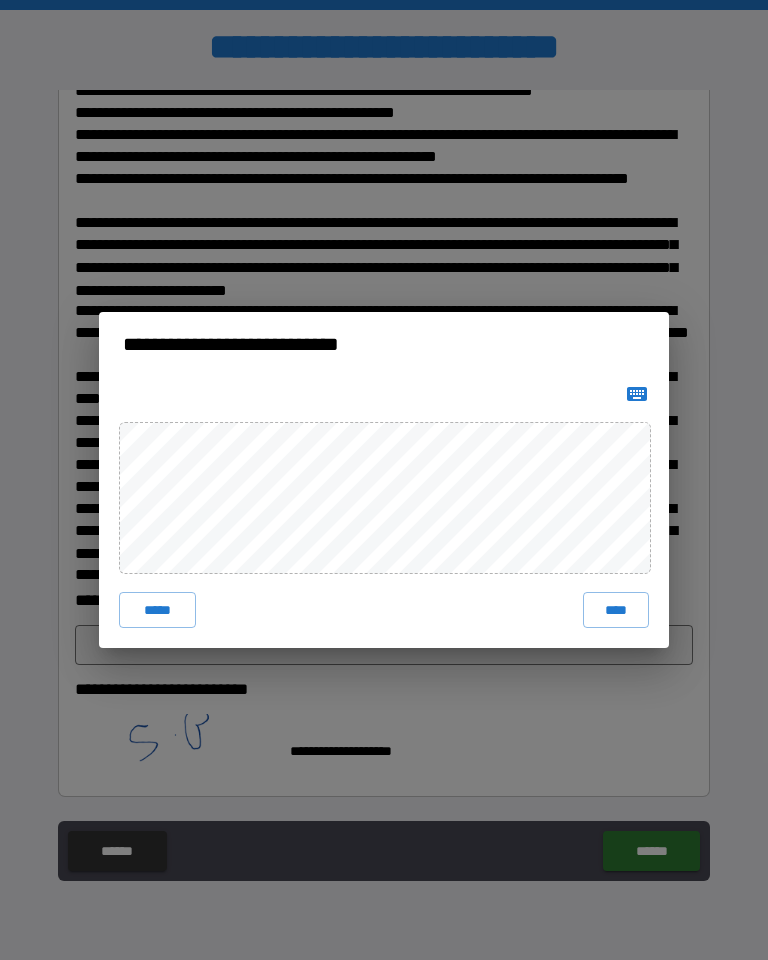 click on "****" at bounding box center (616, 610) 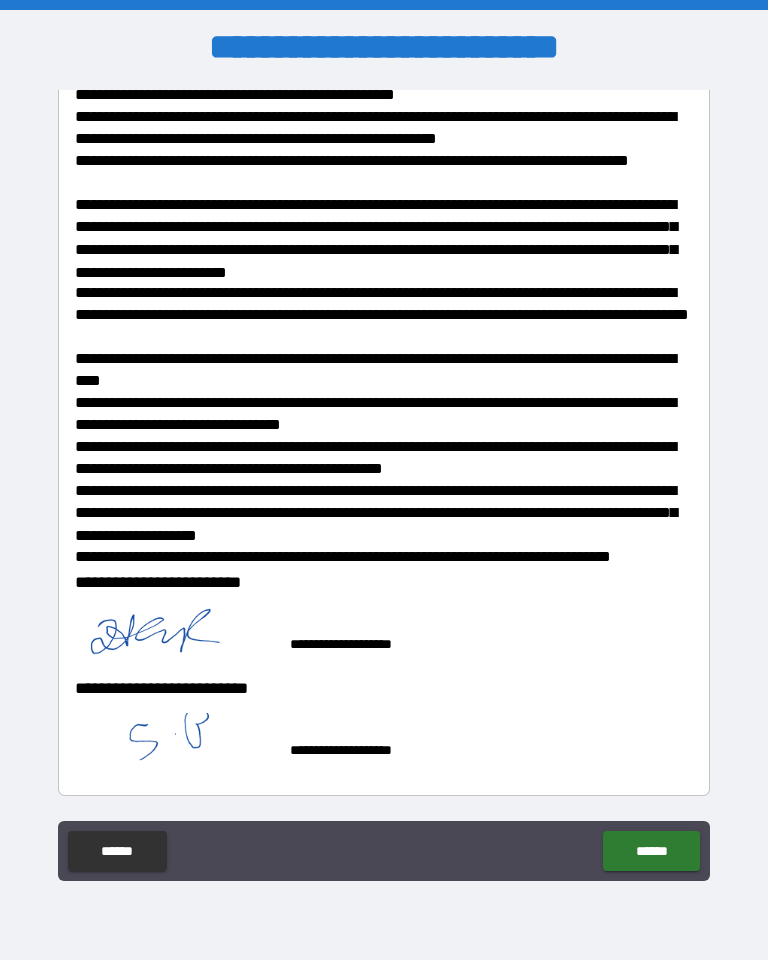 scroll, scrollTop: 370, scrollLeft: 0, axis: vertical 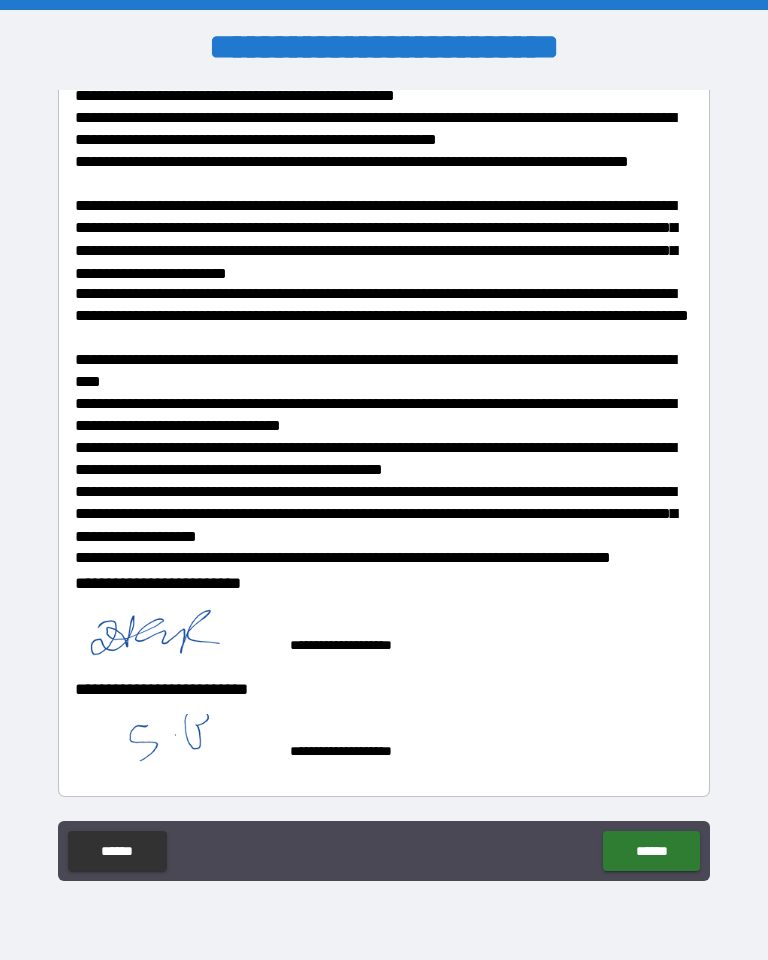 click on "******" at bounding box center [651, 851] 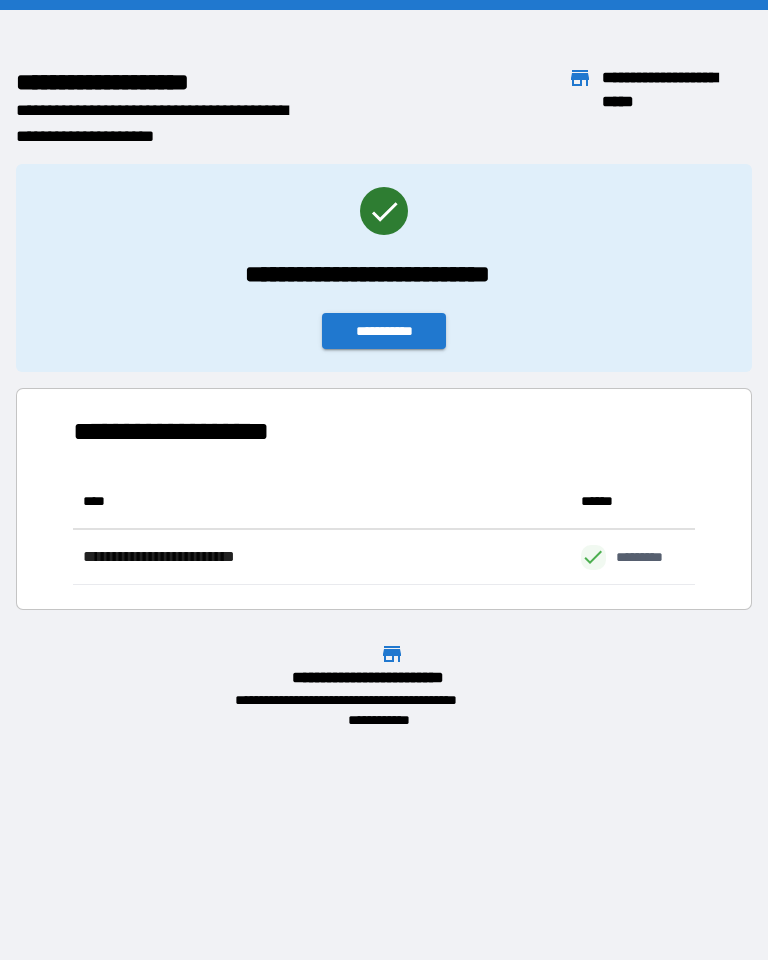 scroll, scrollTop: 1, scrollLeft: 1, axis: both 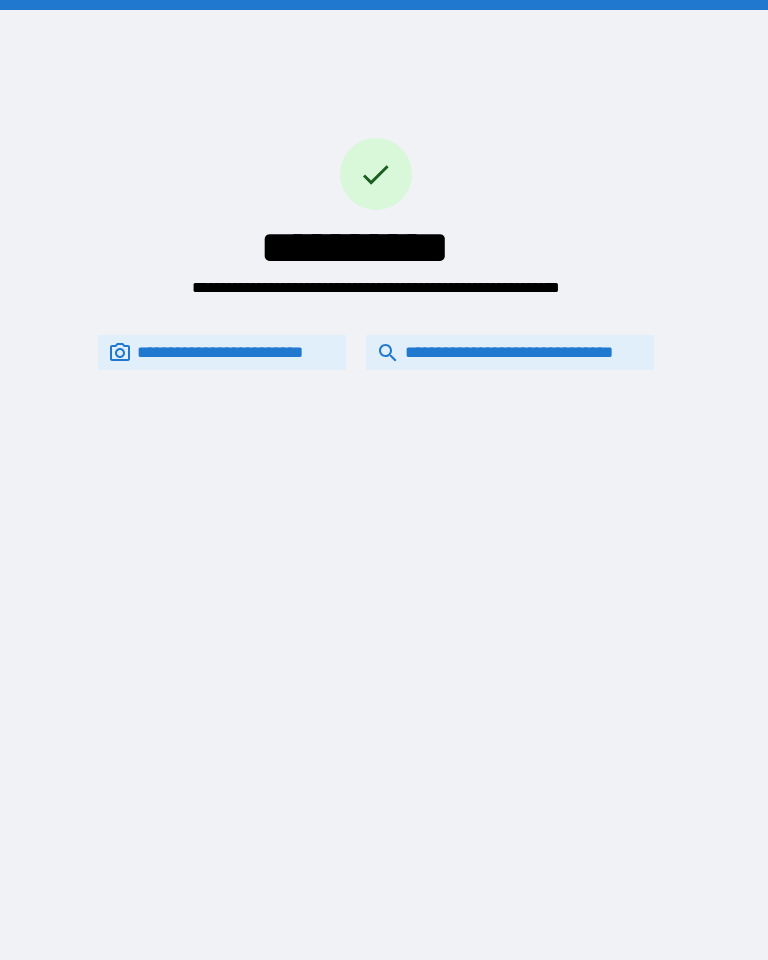 click on "**********" at bounding box center (510, 352) 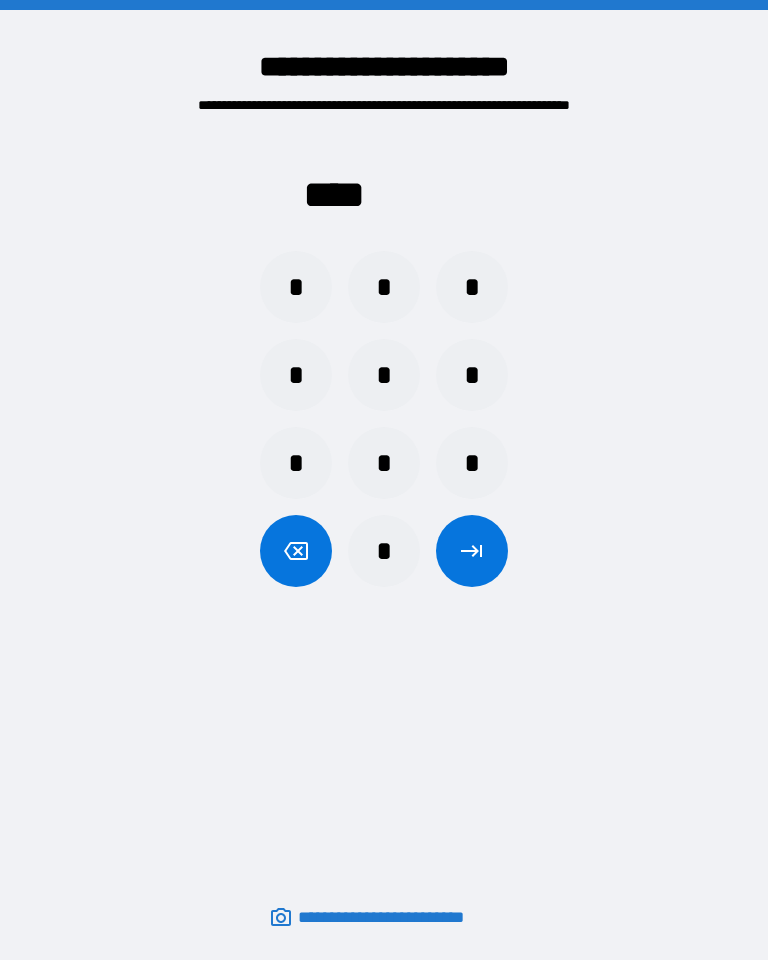 click on "*" at bounding box center [296, 287] 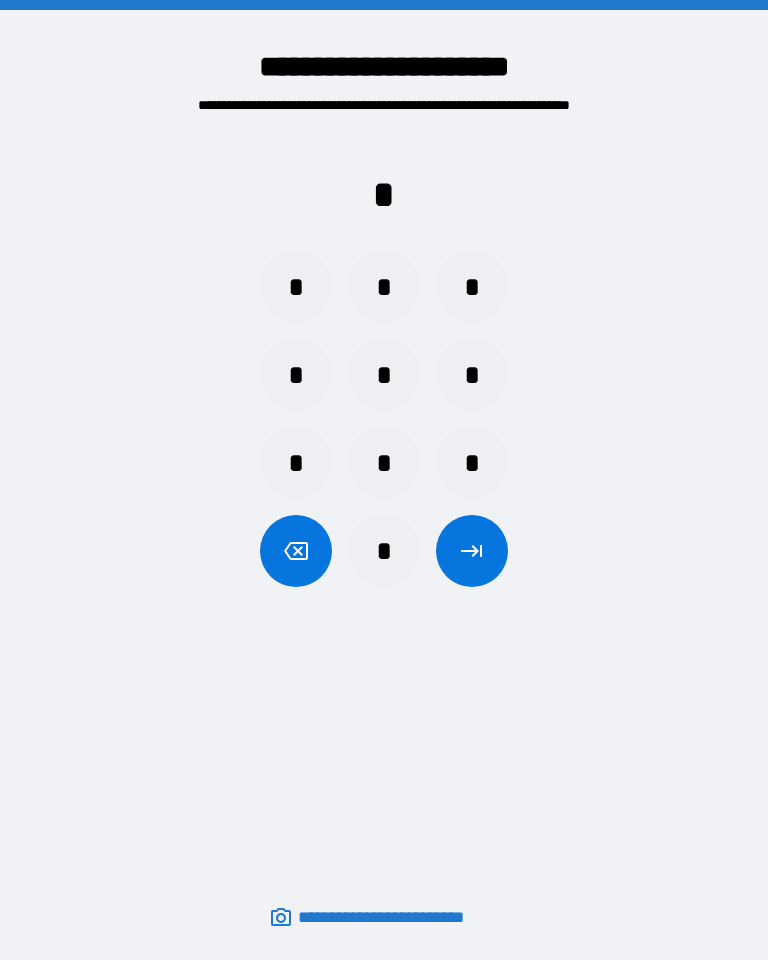 click on "*" at bounding box center (384, 287) 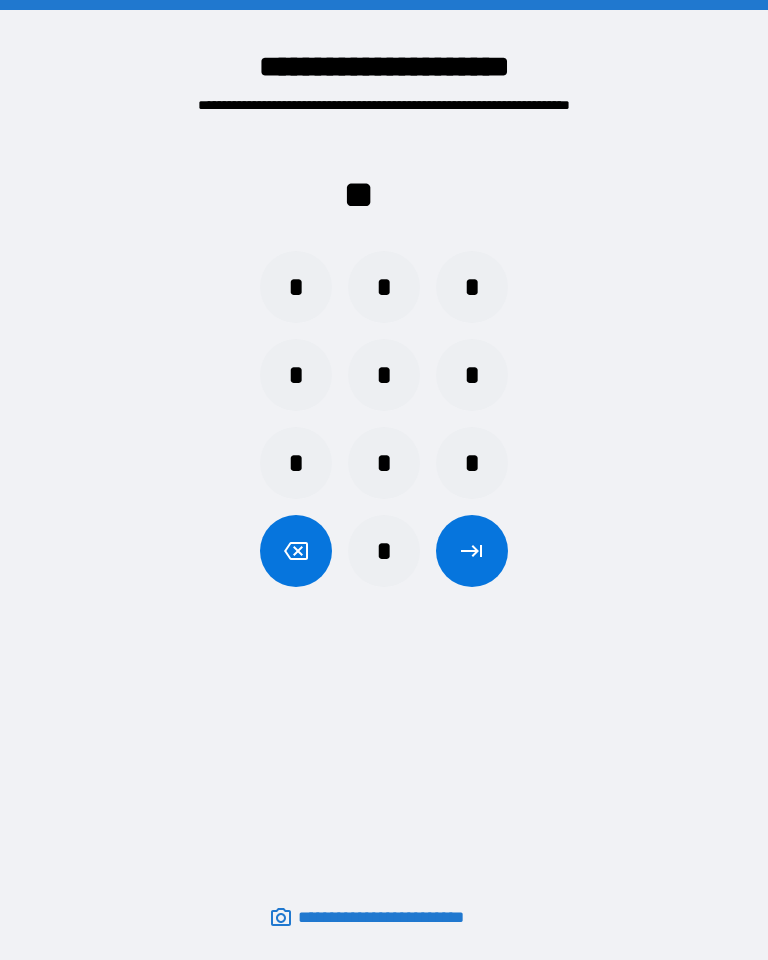 click on "*" at bounding box center [472, 287] 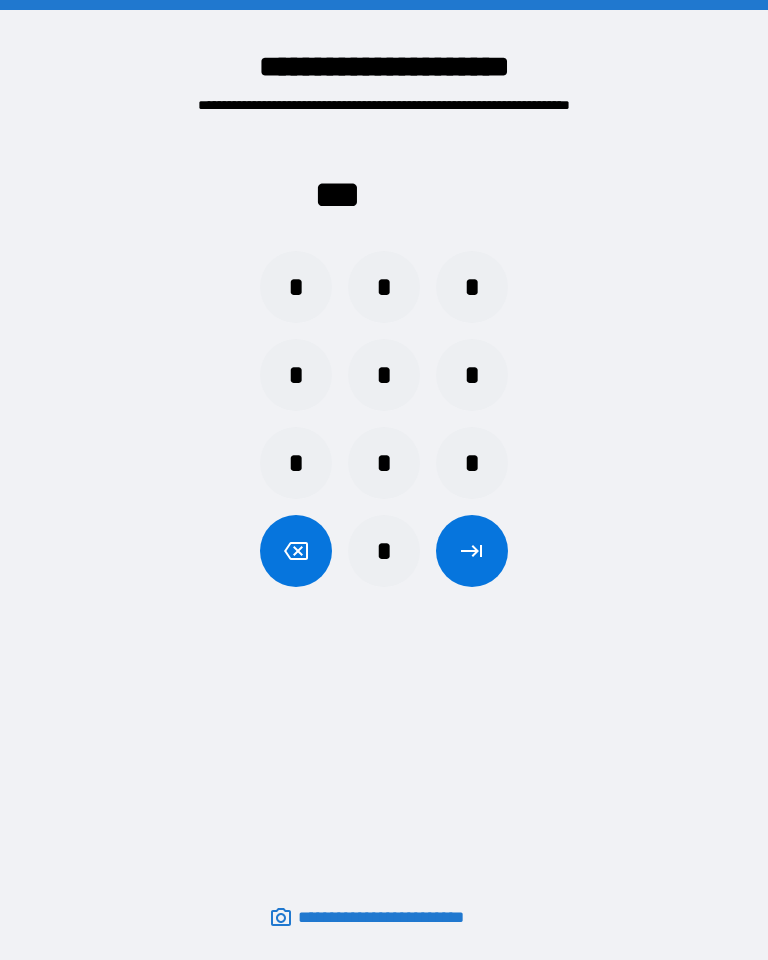 click on "*" at bounding box center (296, 375) 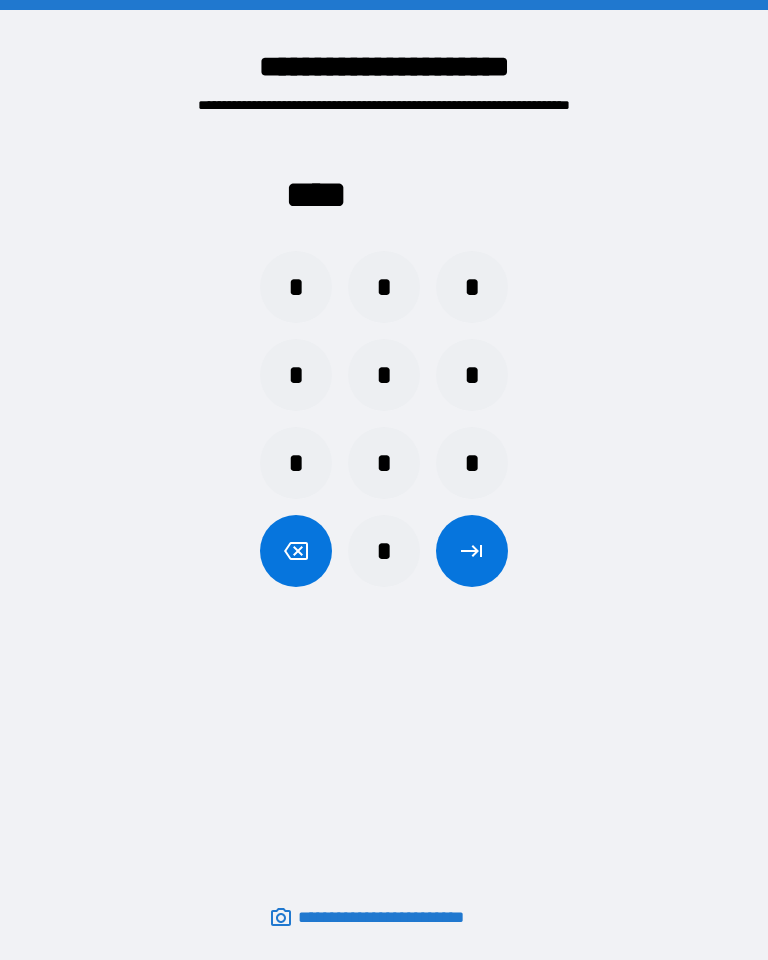 click at bounding box center (472, 551) 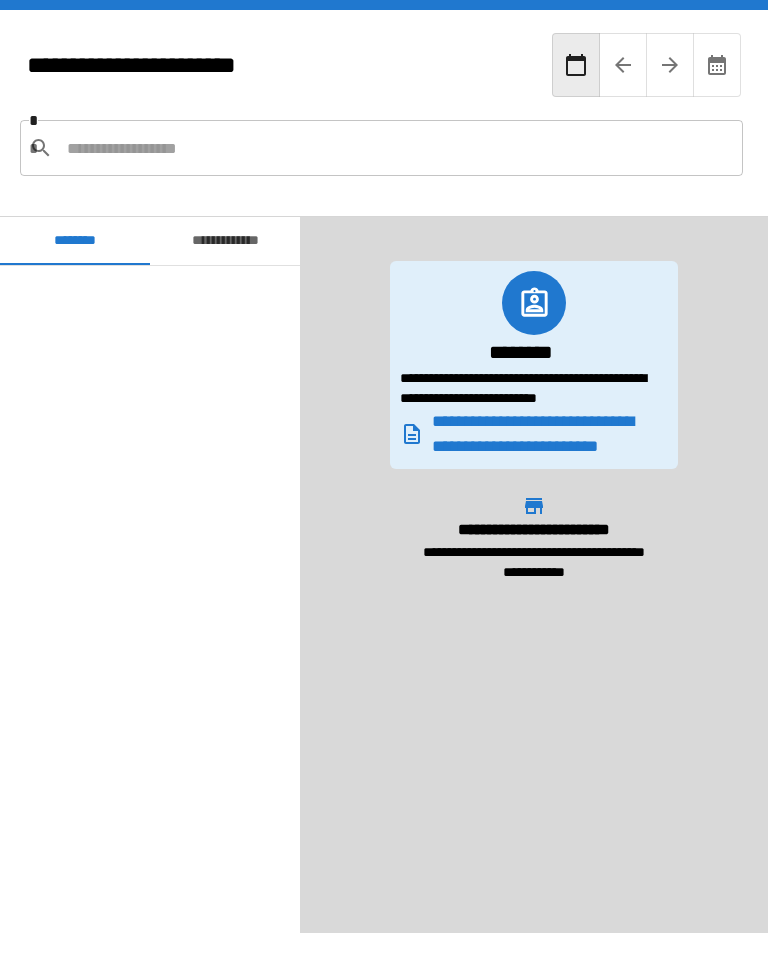 scroll, scrollTop: 4020, scrollLeft: 0, axis: vertical 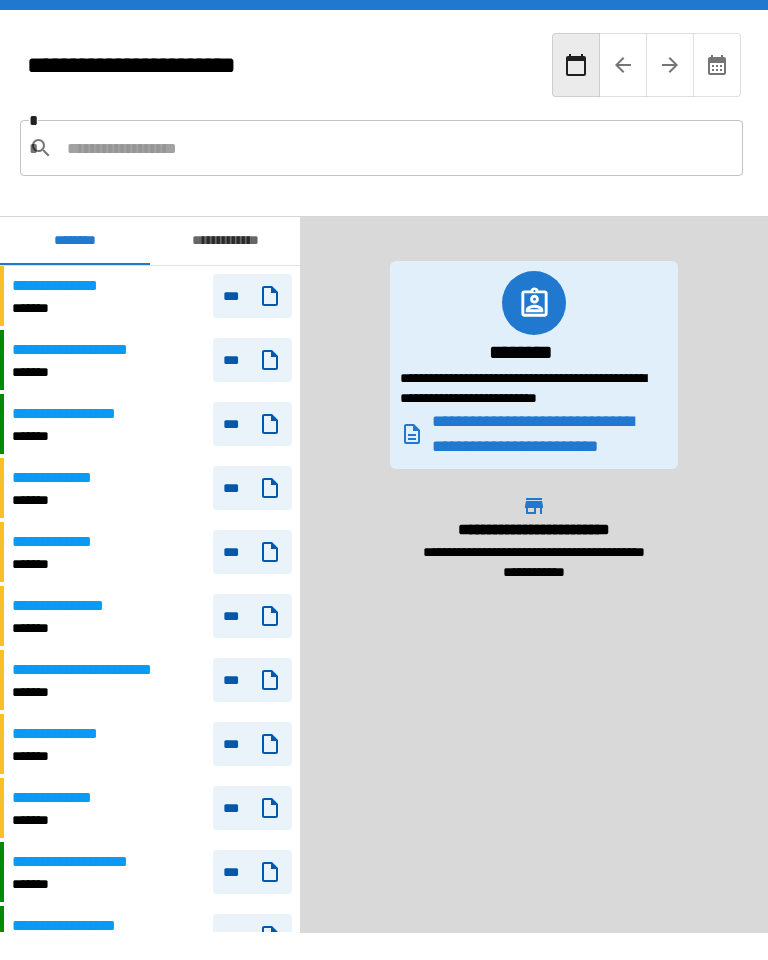 click at bounding box center (397, 148) 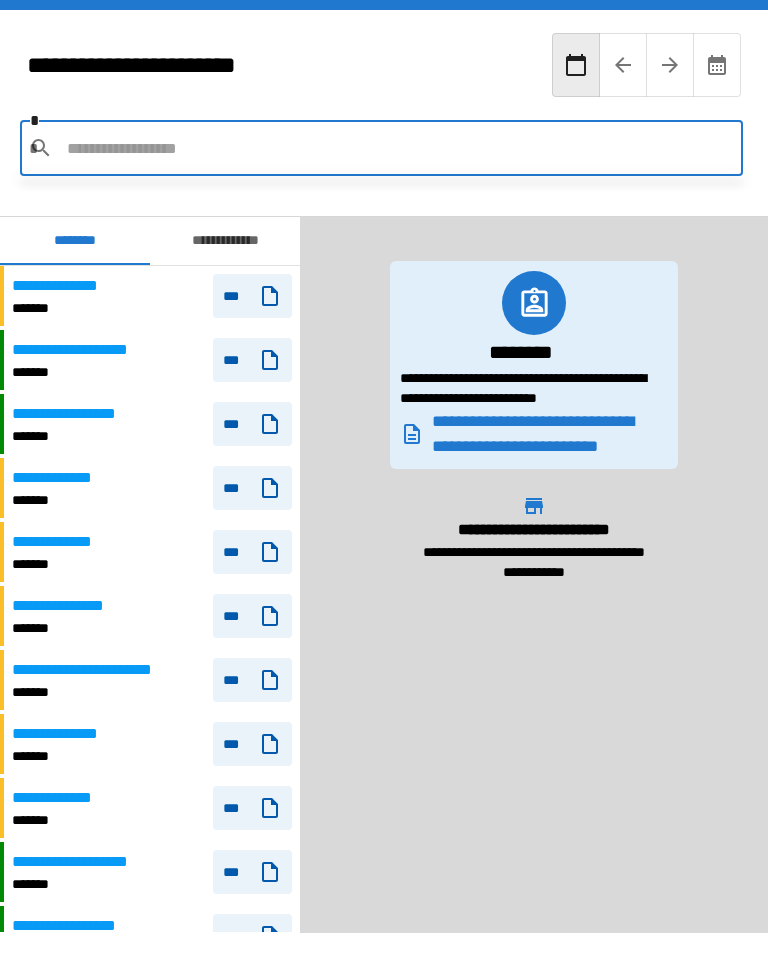 type on "*" 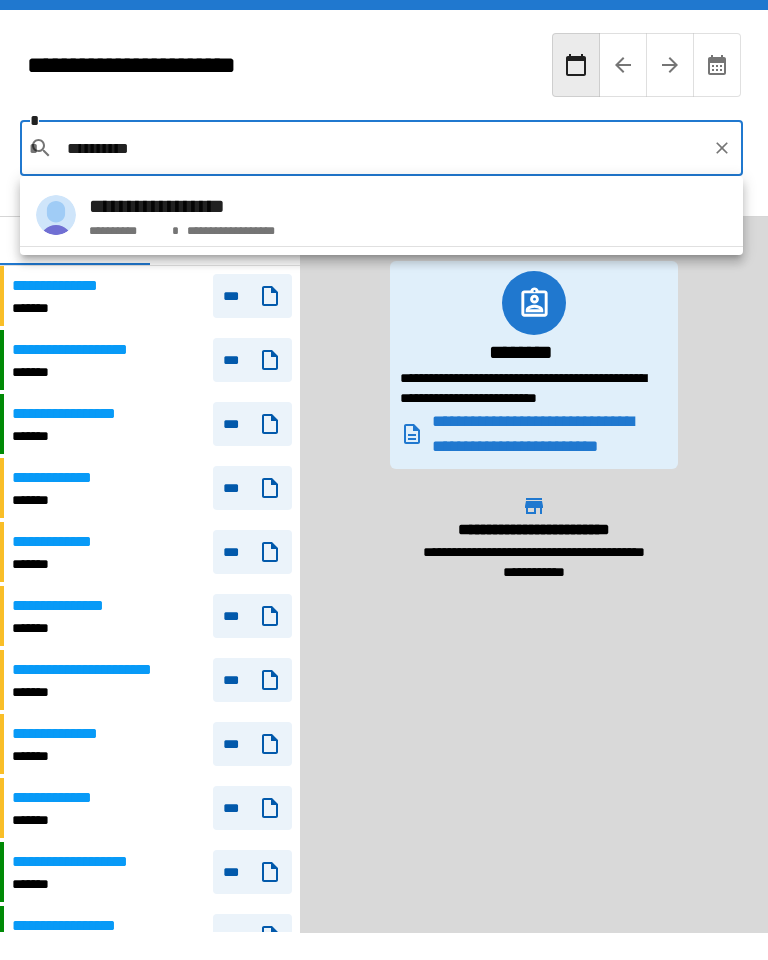 click on "**********" at bounding box center [381, 215] 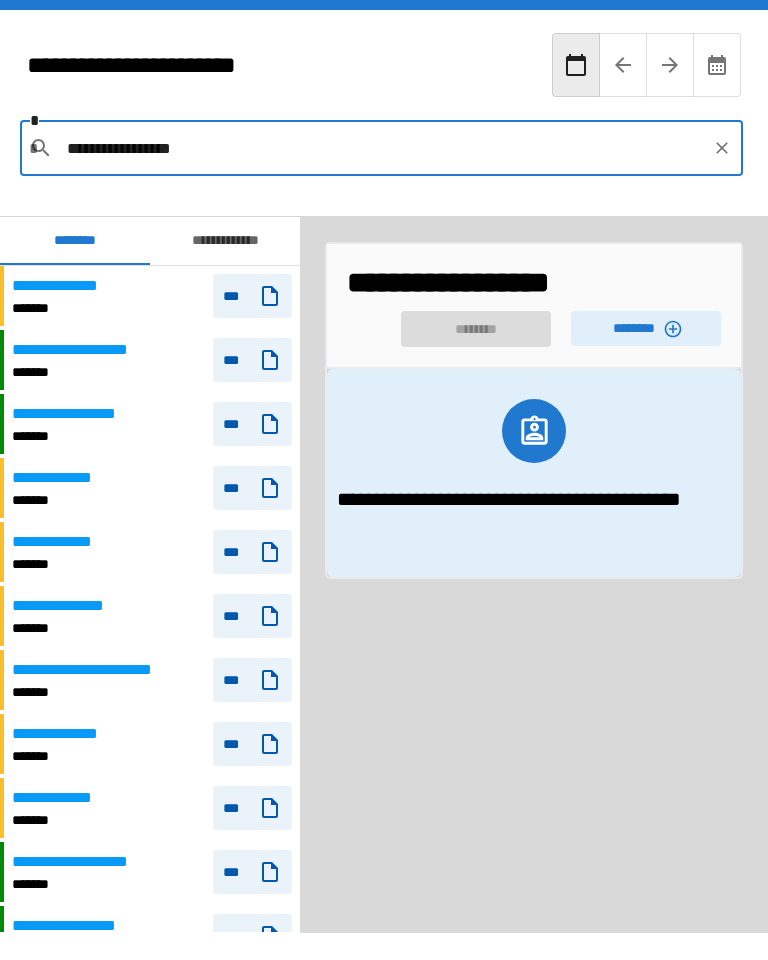 click on "**********" at bounding box center (382, 148) 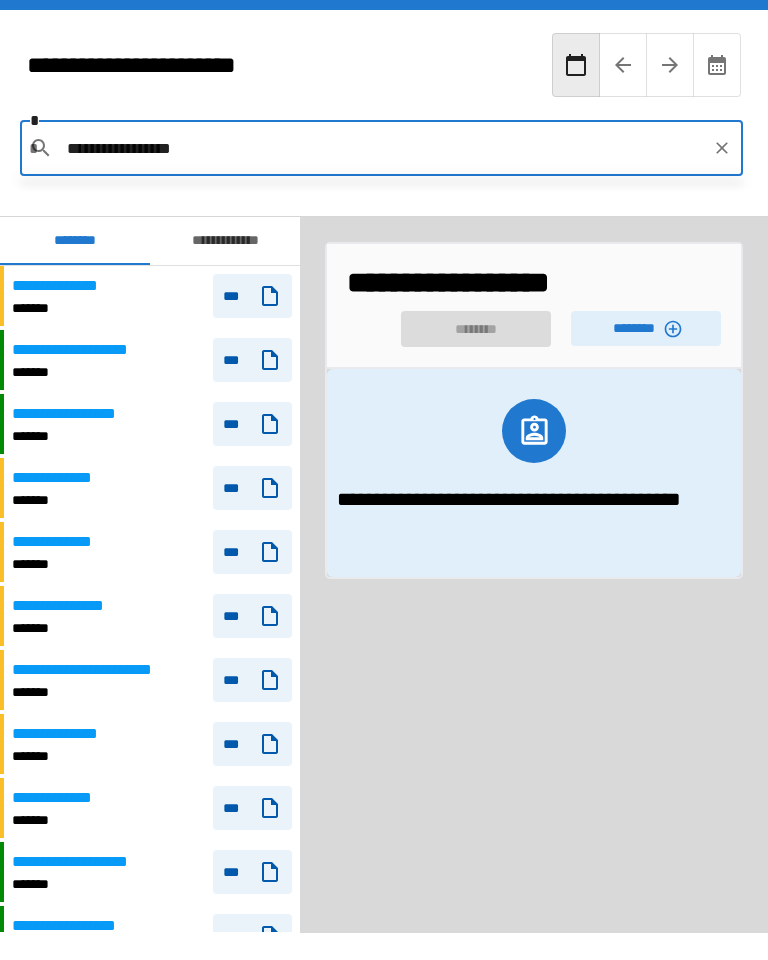 click on "********" at bounding box center [646, 328] 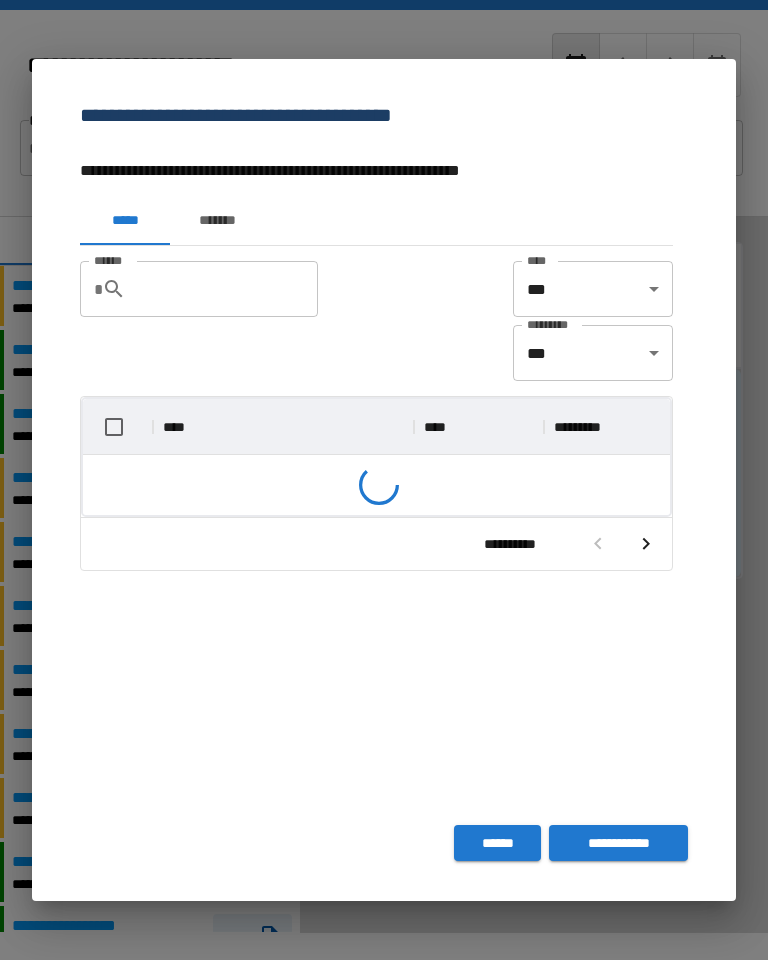 scroll, scrollTop: 356, scrollLeft: 587, axis: both 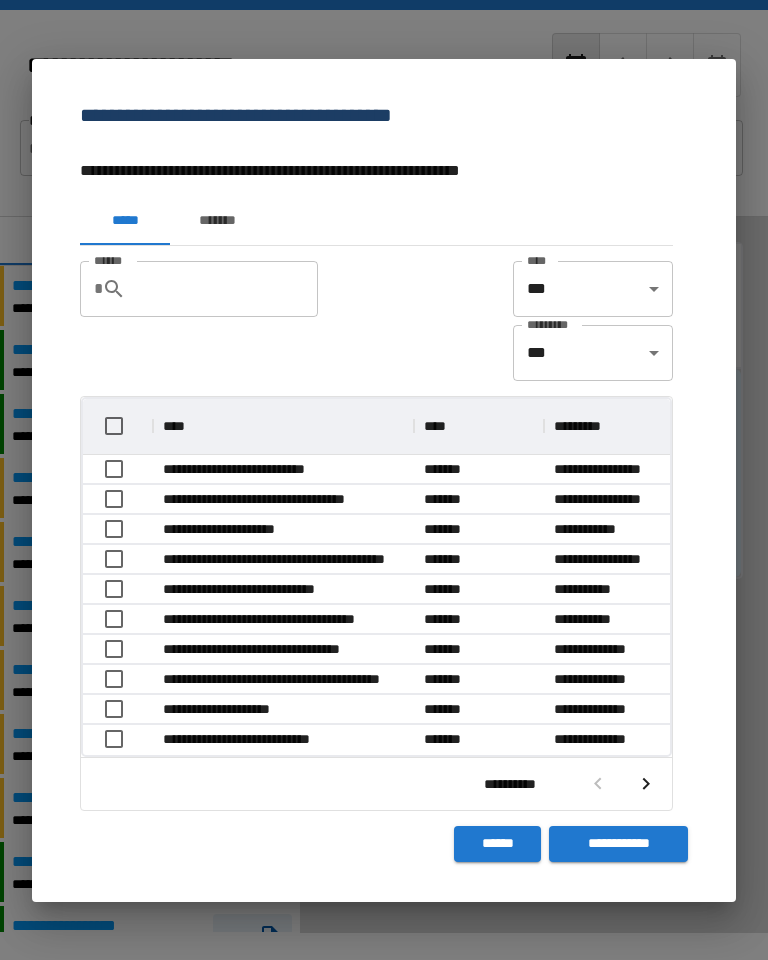 click on "******" at bounding box center (230, 289) 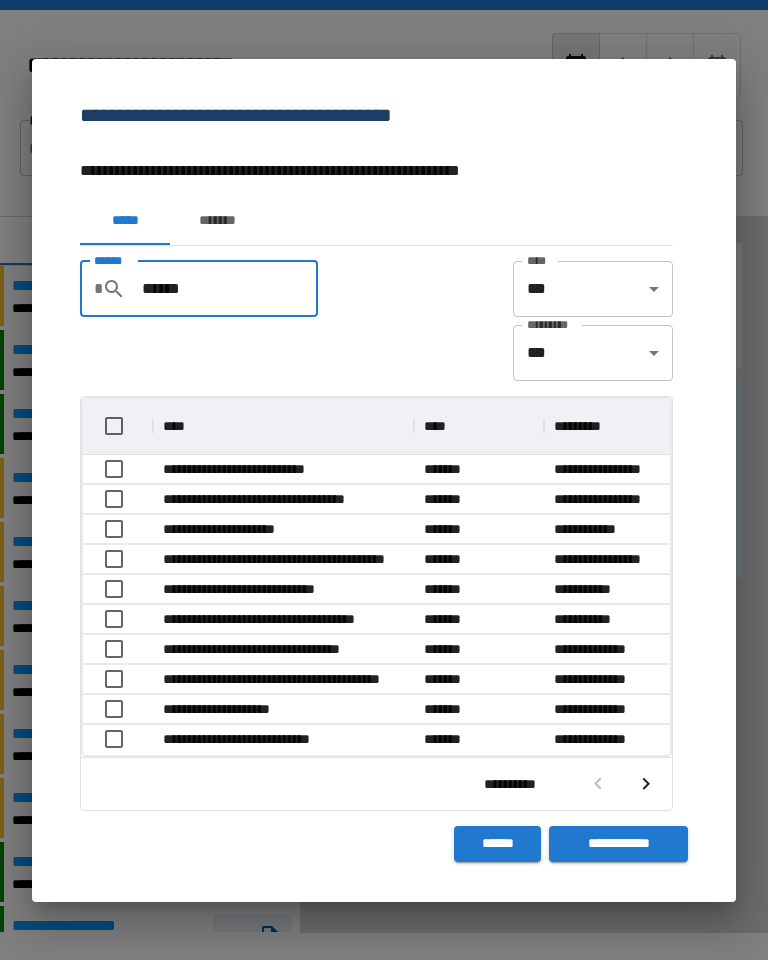 scroll, scrollTop: 146, scrollLeft: 587, axis: both 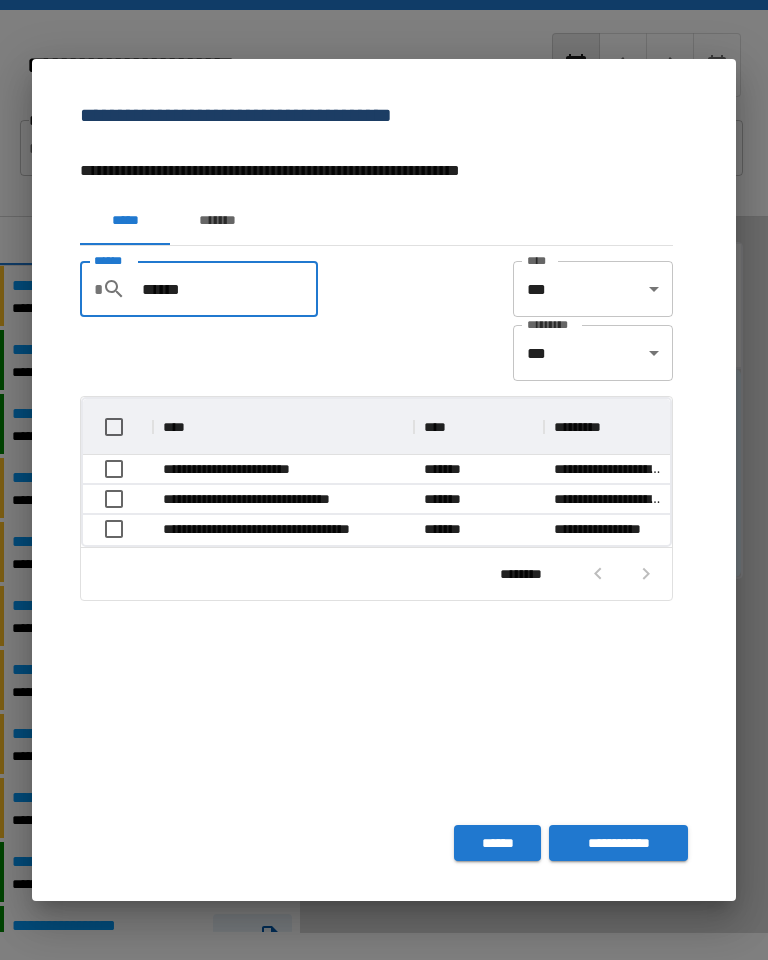type on "******" 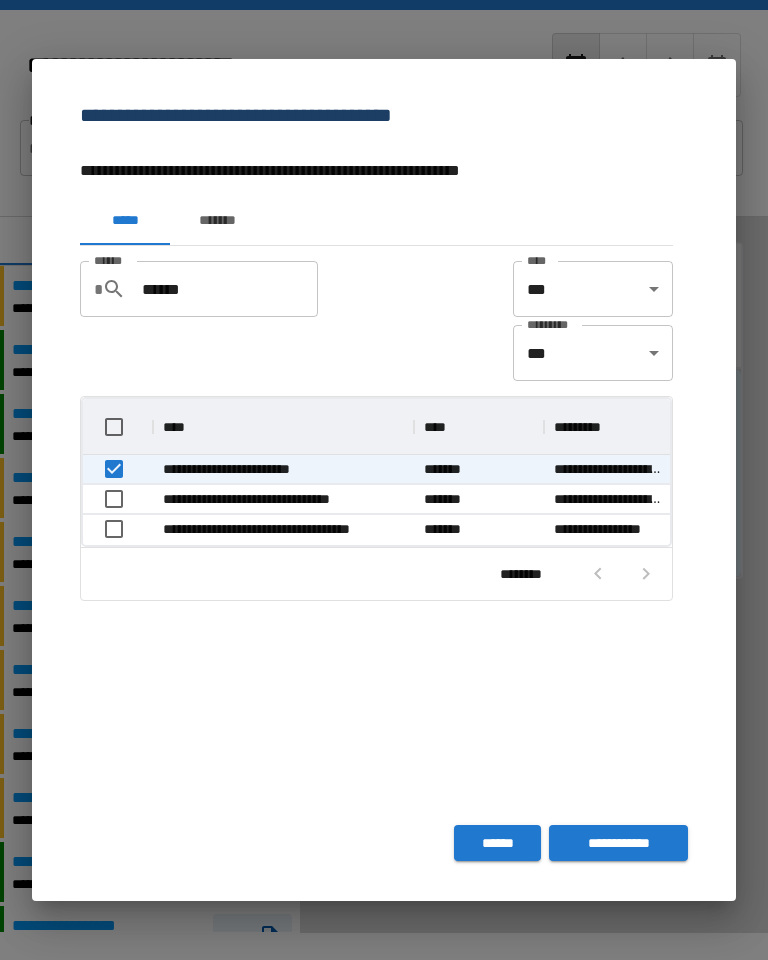 click on "**********" at bounding box center (618, 843) 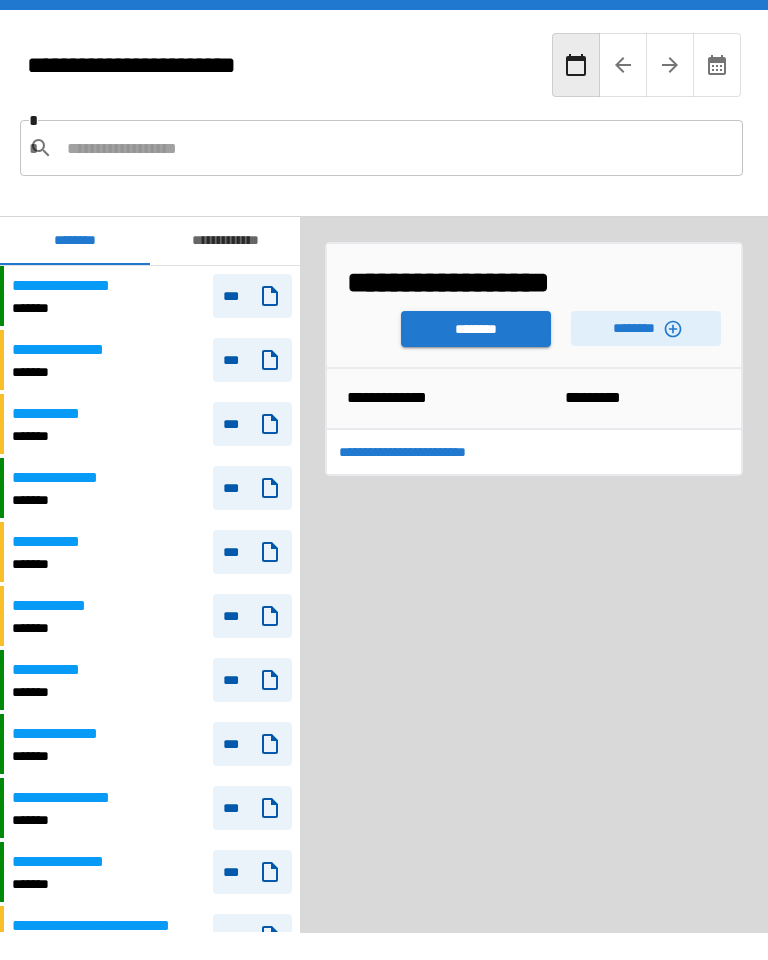 scroll, scrollTop: 4020, scrollLeft: 0, axis: vertical 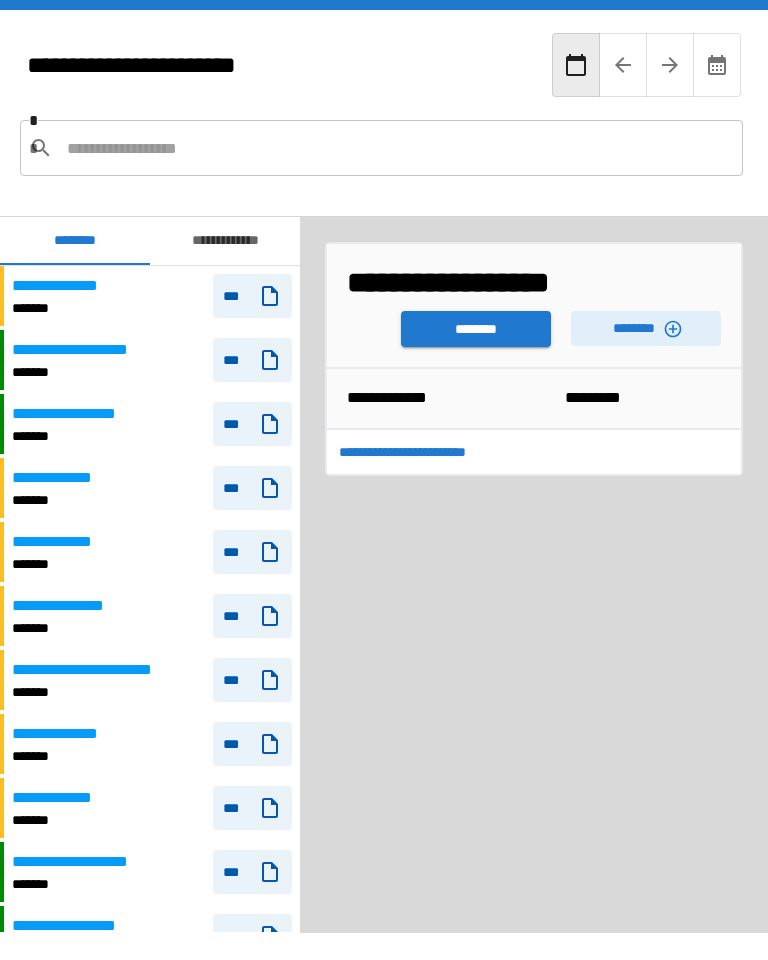 click on "********" at bounding box center (476, 329) 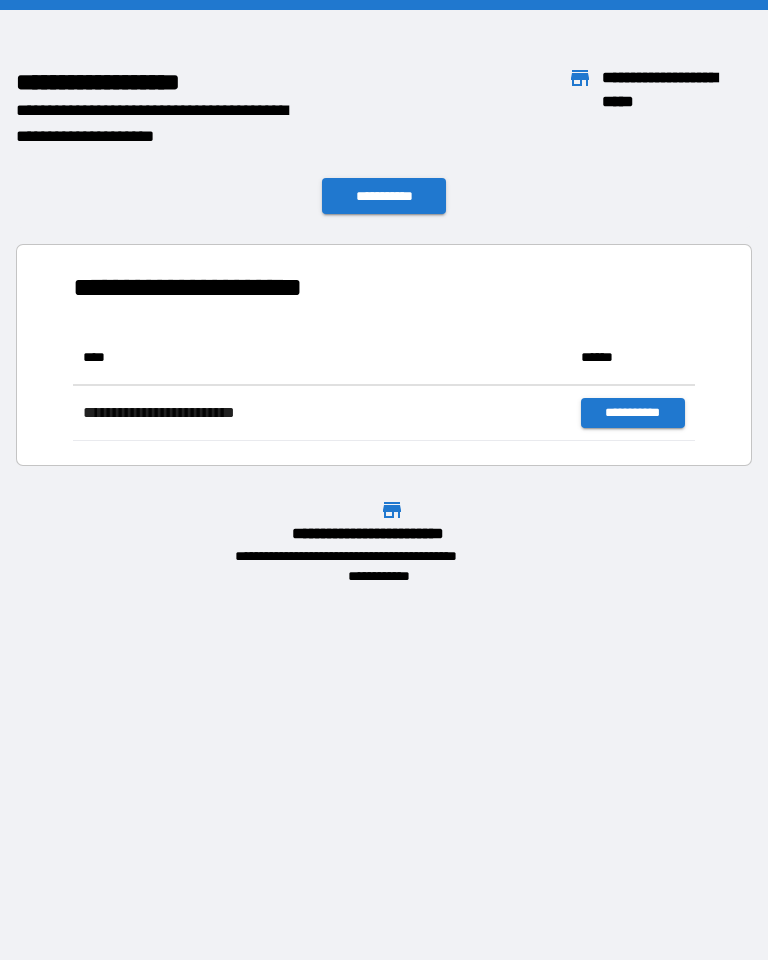scroll, scrollTop: 111, scrollLeft: 622, axis: both 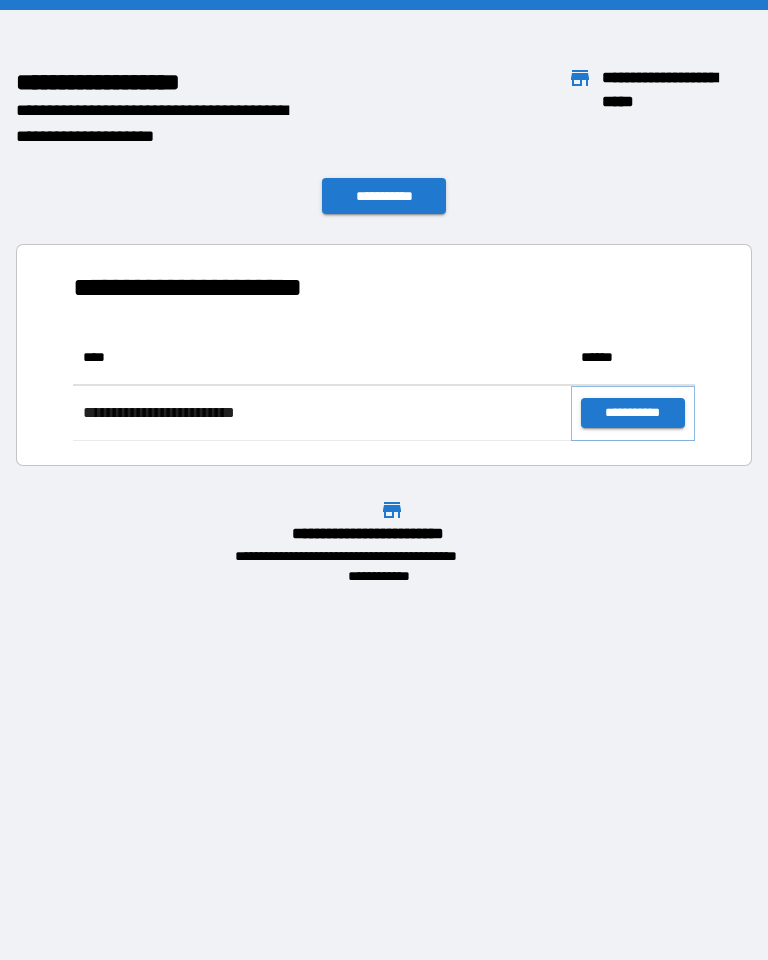 click on "**********" at bounding box center (633, 413) 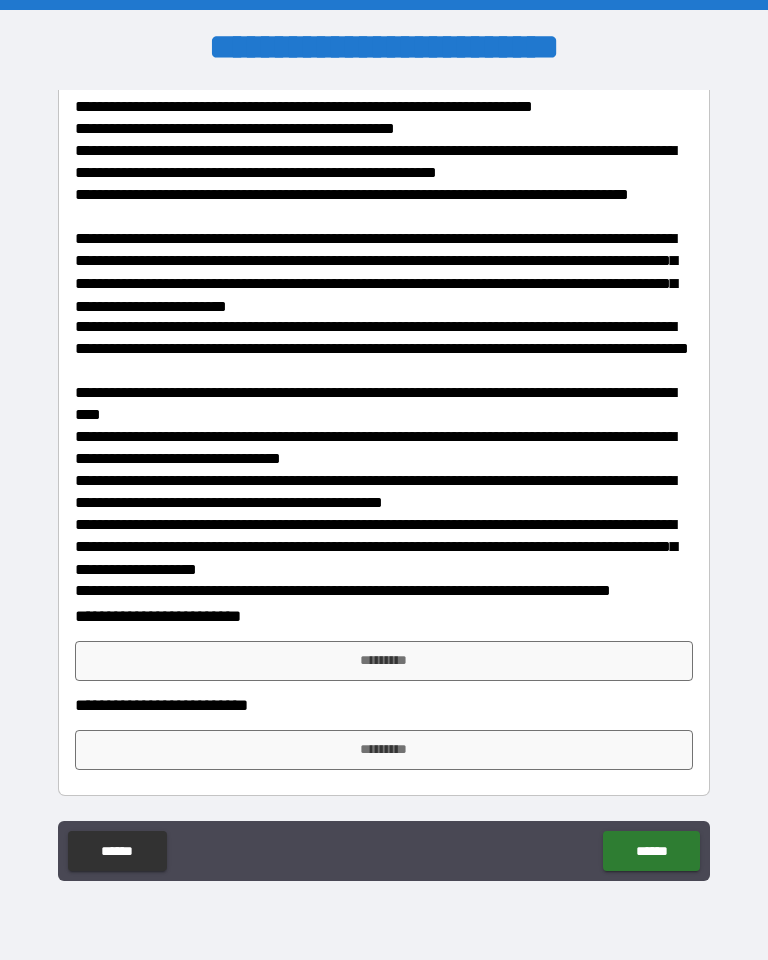 scroll, scrollTop: 339, scrollLeft: 0, axis: vertical 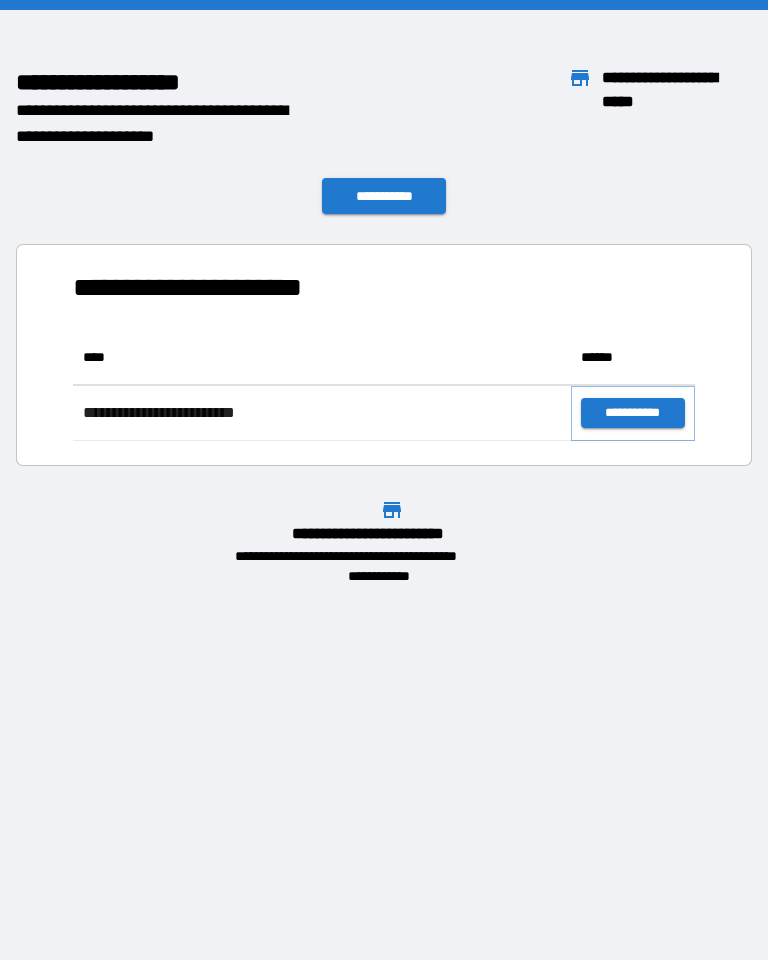 click on "**********" at bounding box center [633, 413] 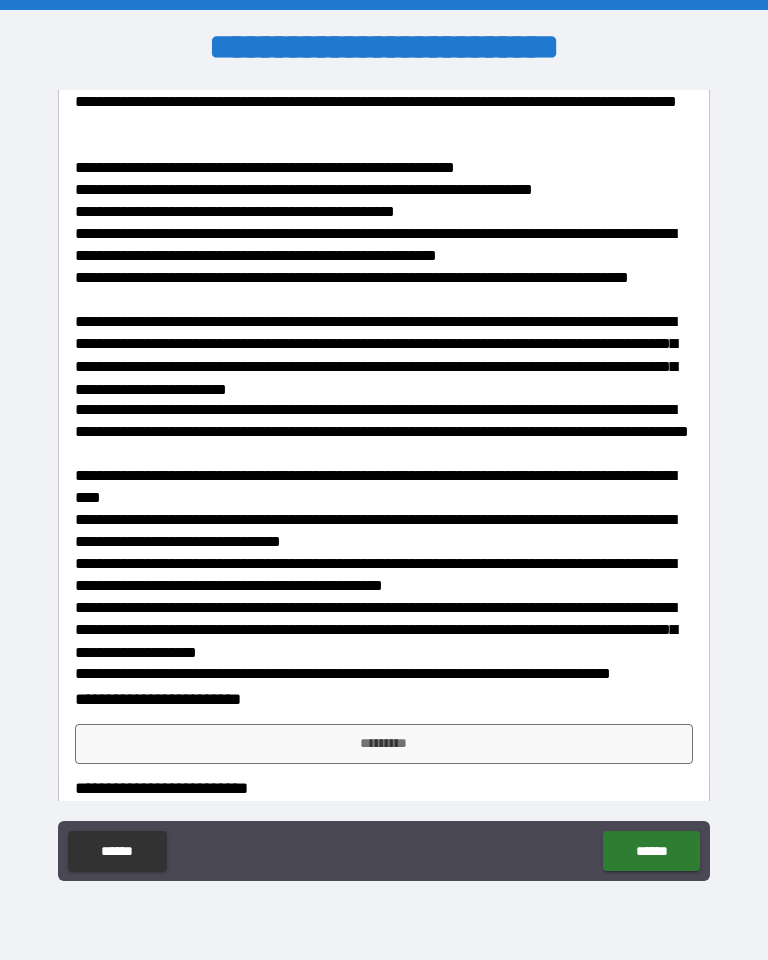 scroll, scrollTop: 255, scrollLeft: 0, axis: vertical 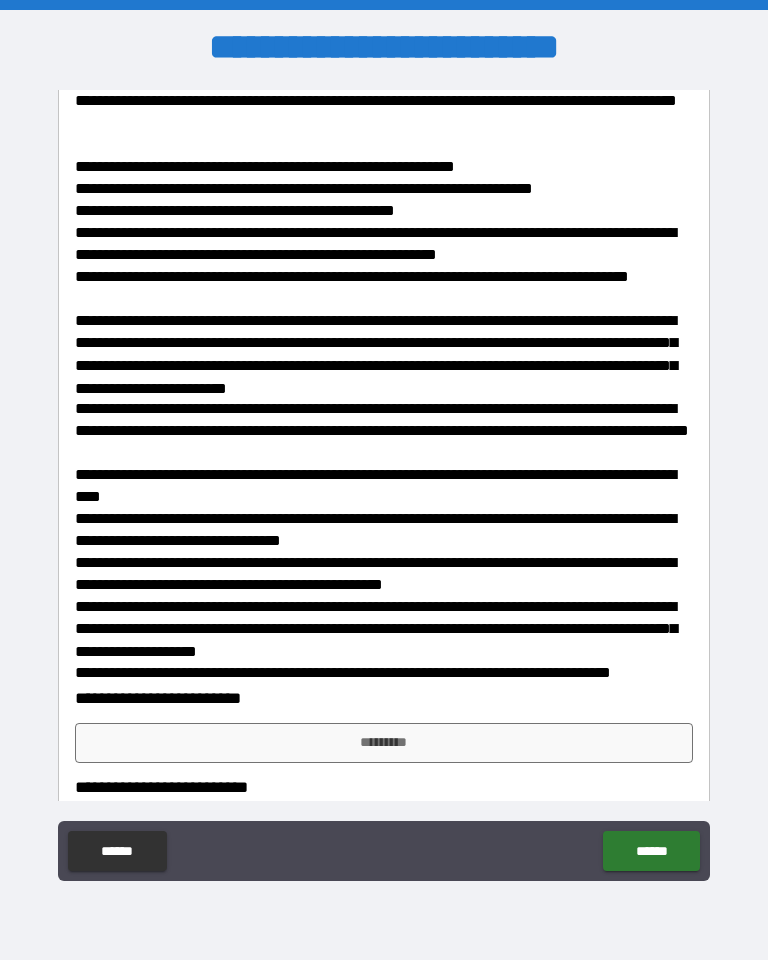 click on "**********" at bounding box center (384, 698) 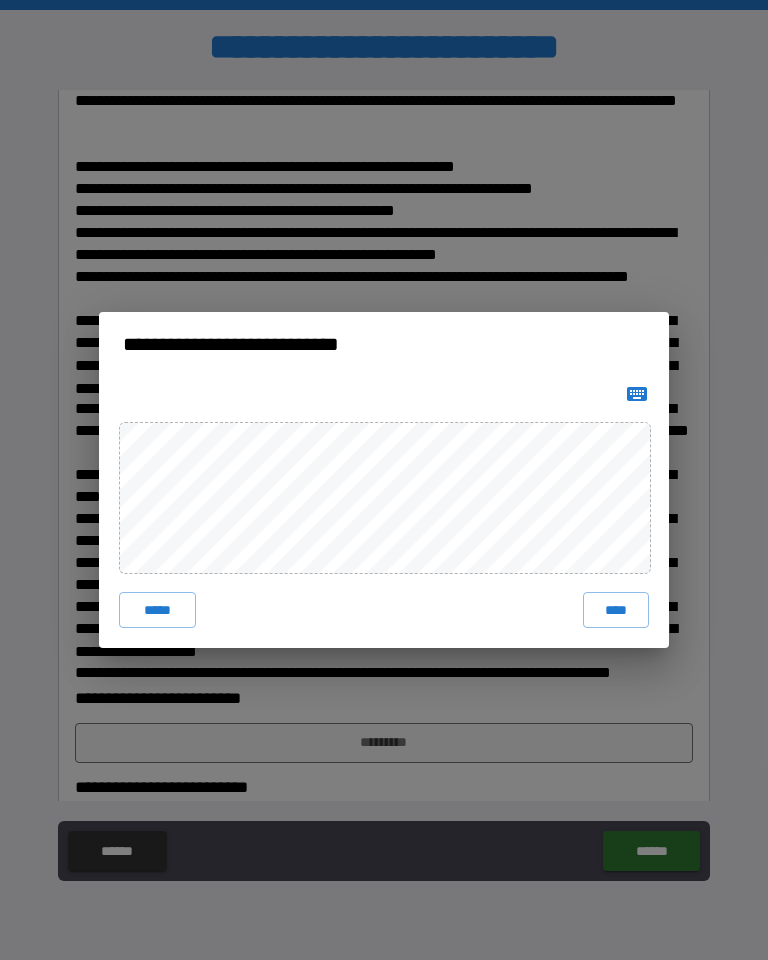 click on "****" at bounding box center [616, 610] 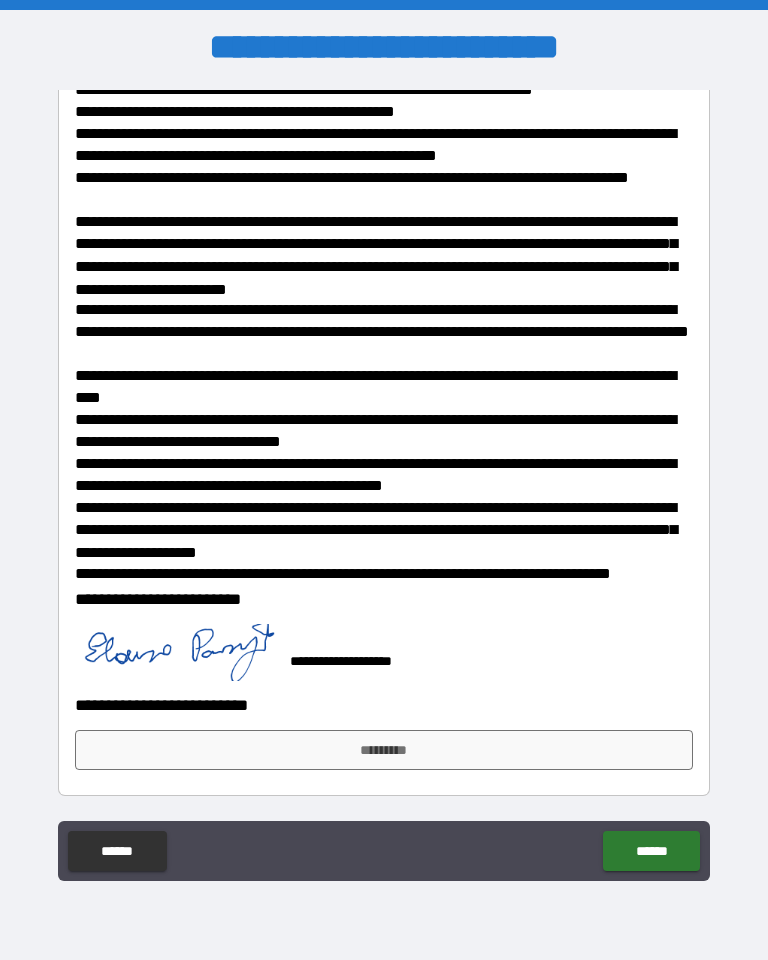 scroll, scrollTop: 353, scrollLeft: 0, axis: vertical 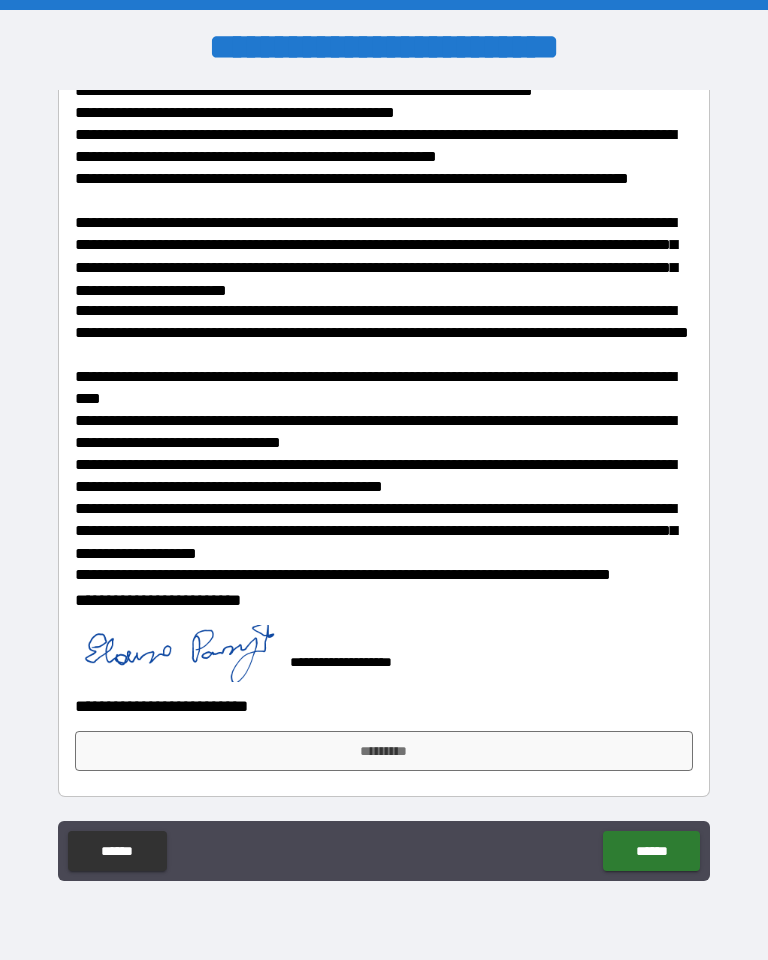 click on "*********" at bounding box center [384, 751] 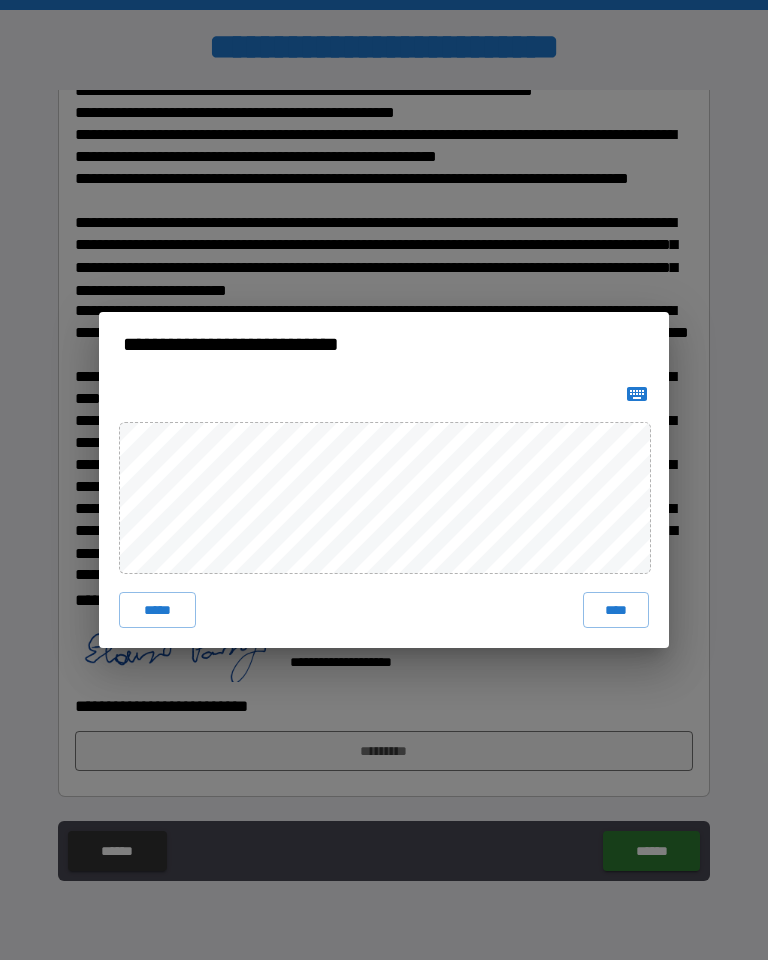 click on "****" at bounding box center [616, 610] 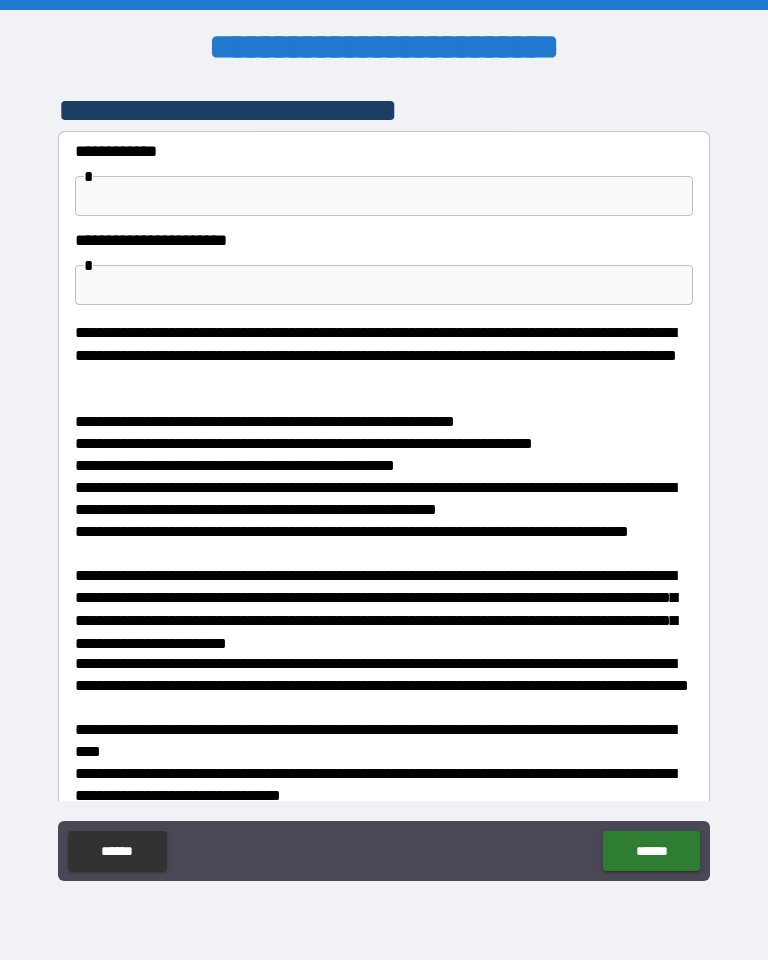 scroll, scrollTop: 0, scrollLeft: 0, axis: both 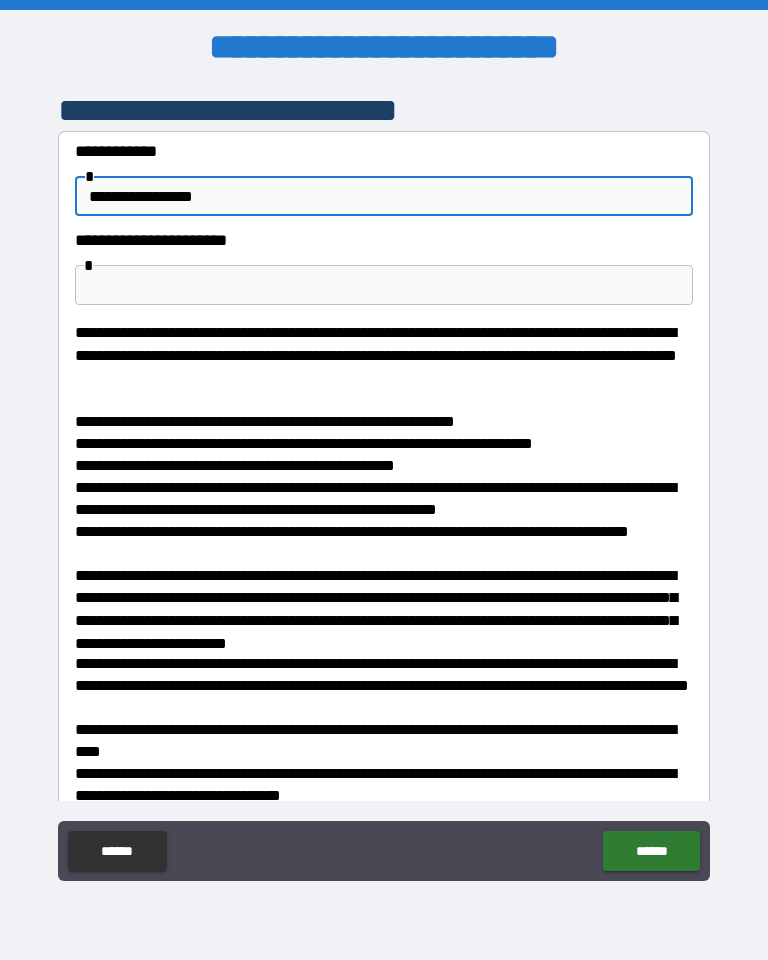 type on "**********" 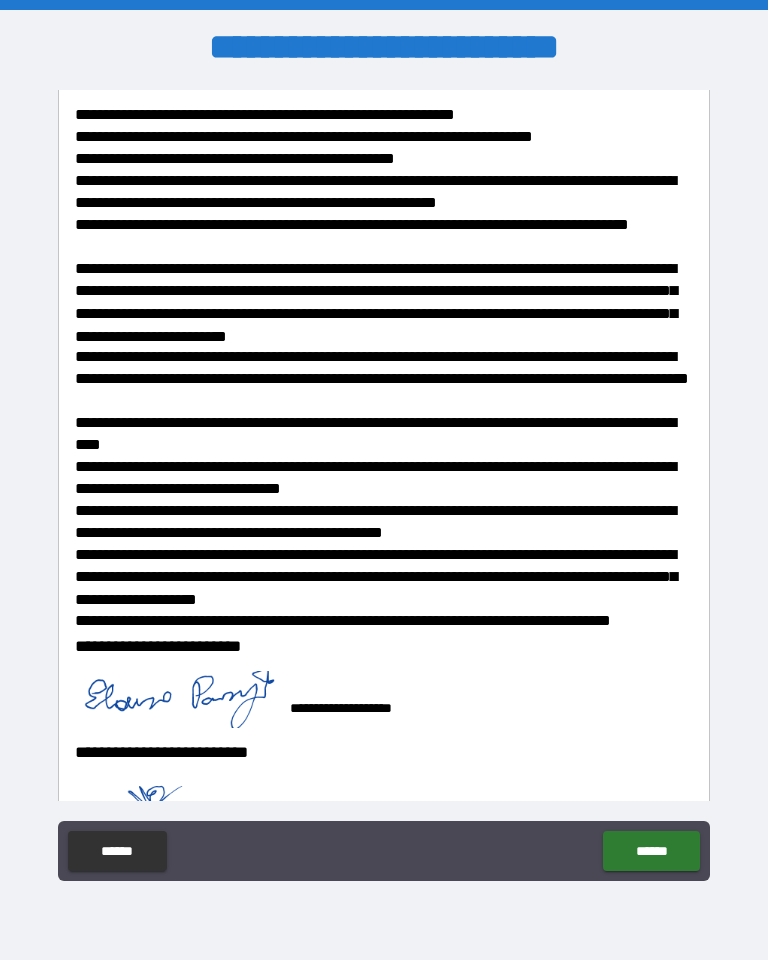 scroll, scrollTop: 364, scrollLeft: 0, axis: vertical 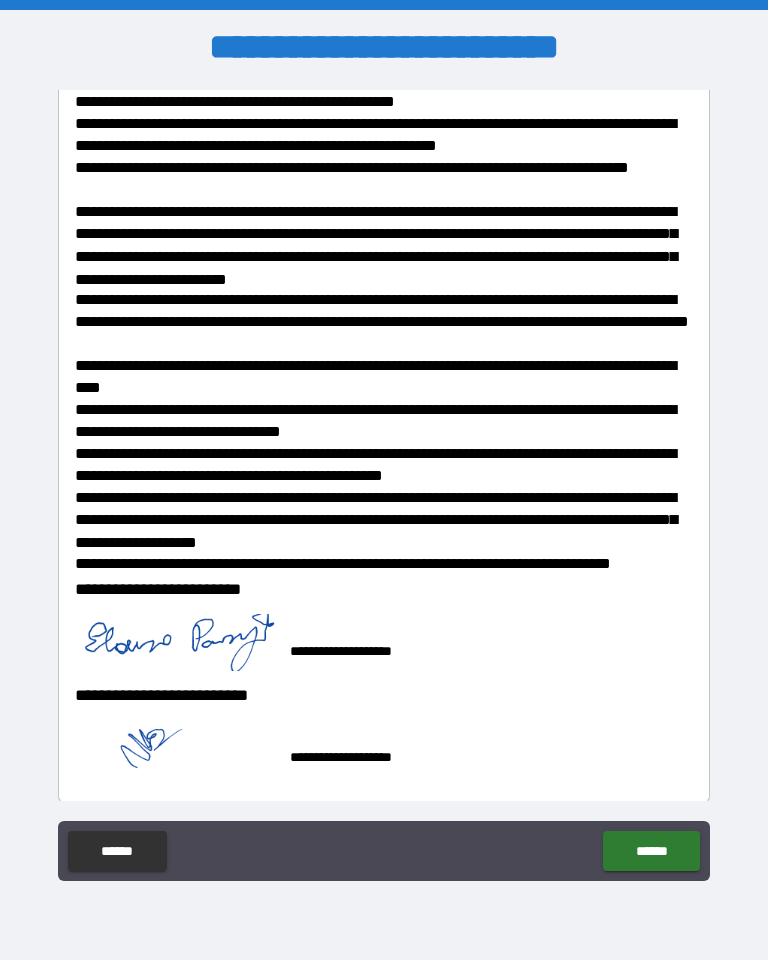 type on "*" 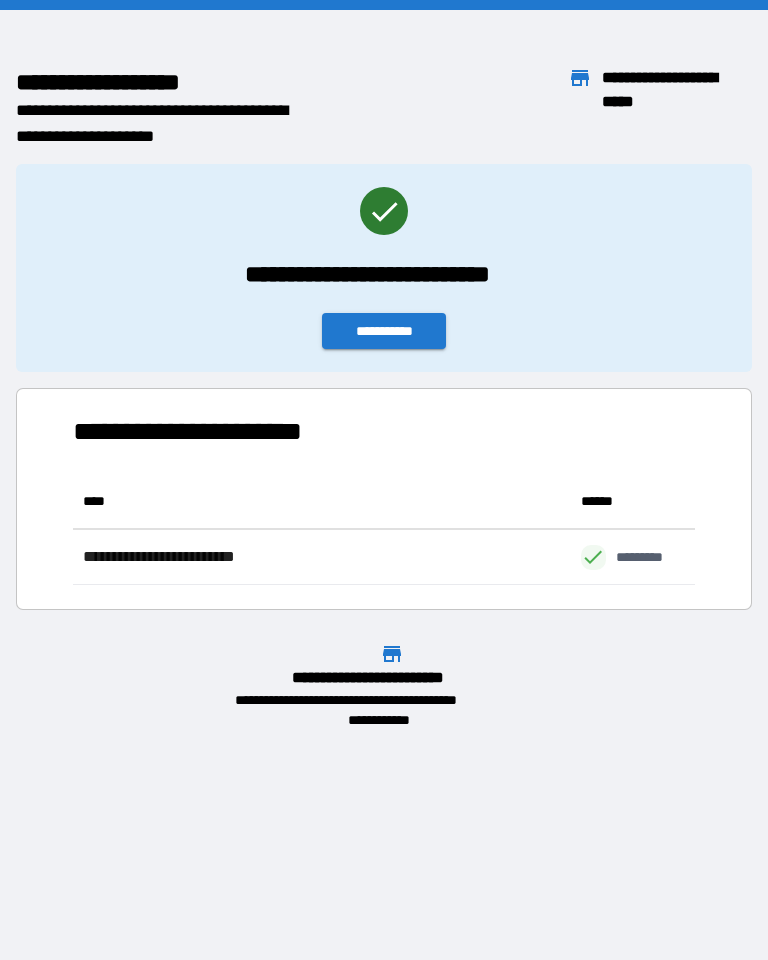 scroll, scrollTop: 111, scrollLeft: 622, axis: both 